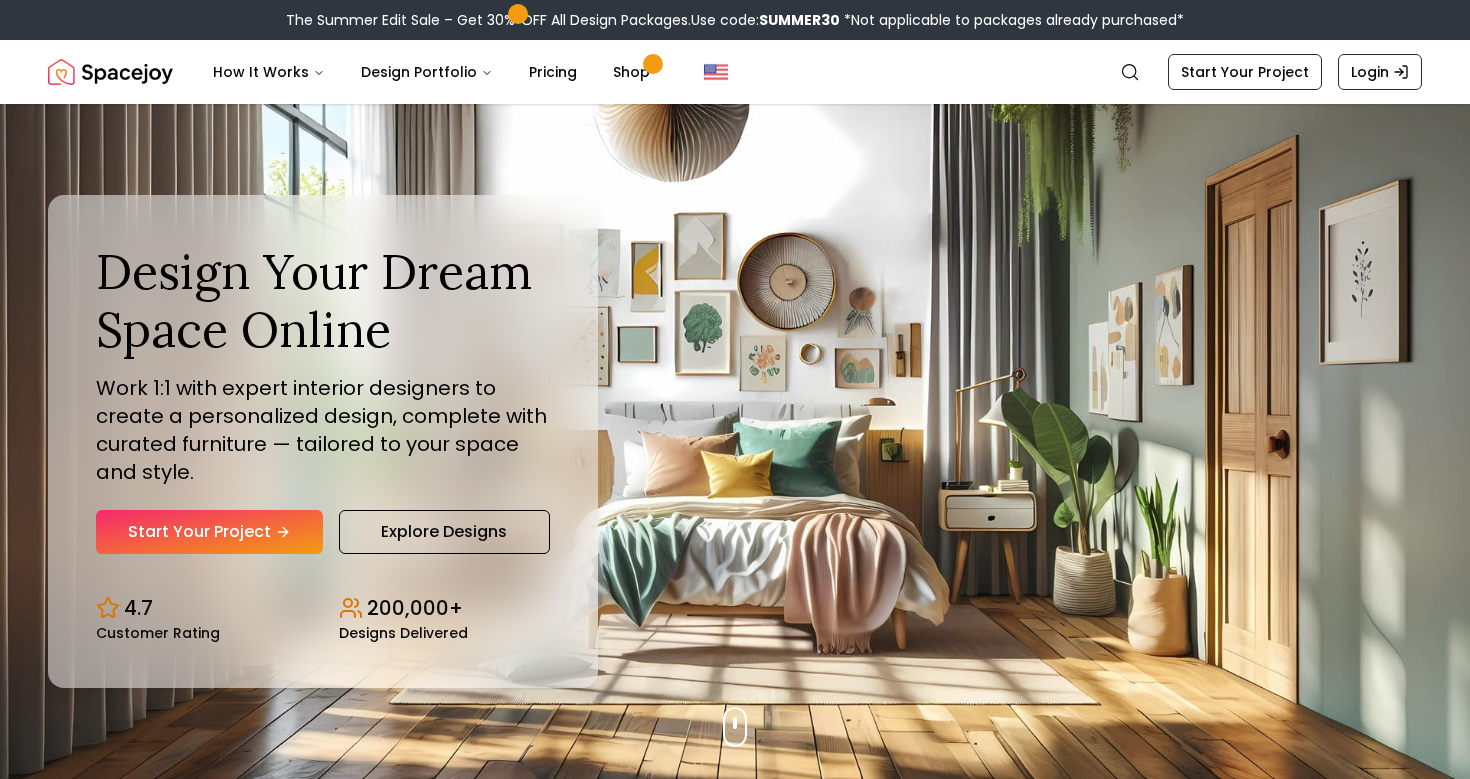 scroll, scrollTop: 0, scrollLeft: 0, axis: both 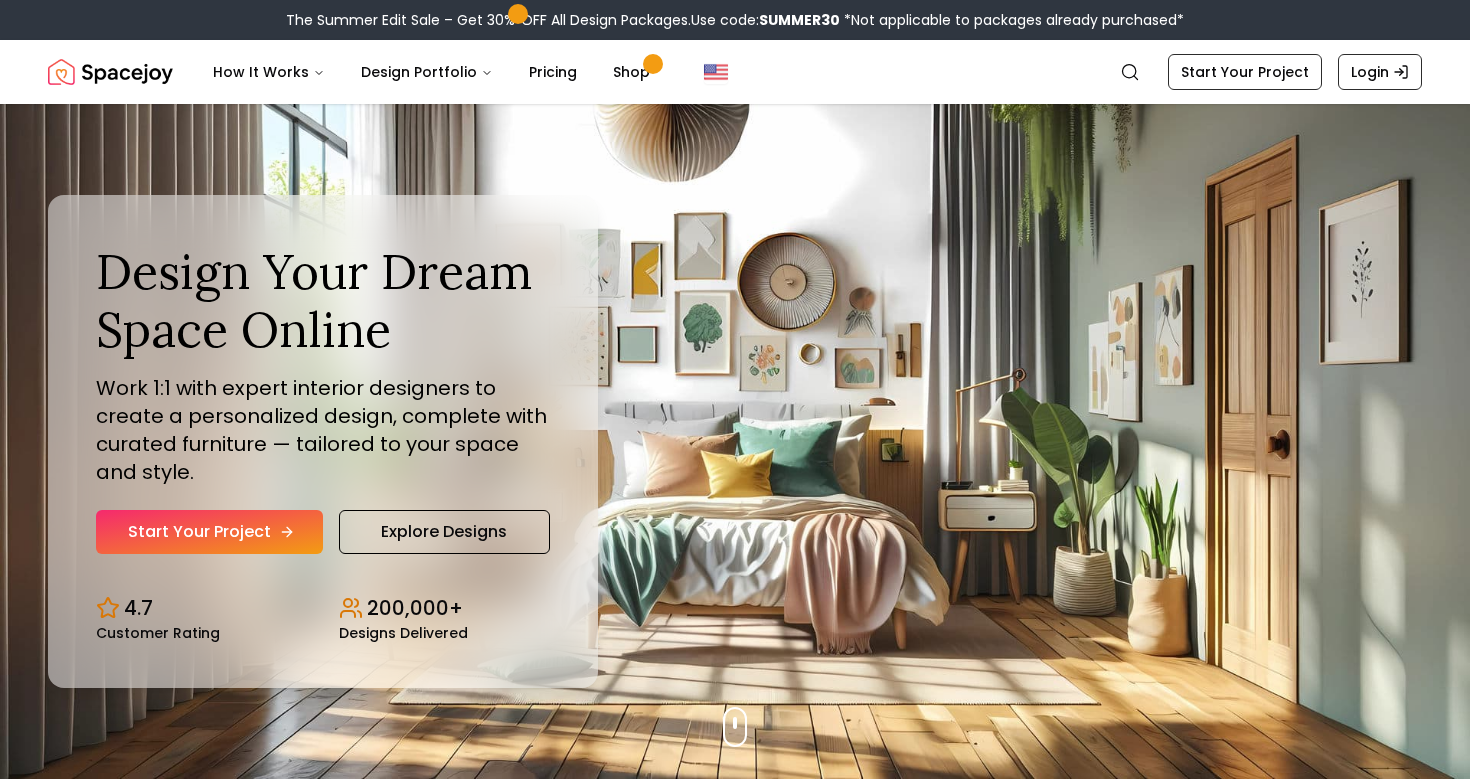click on "Start Your Project" at bounding box center (209, 532) 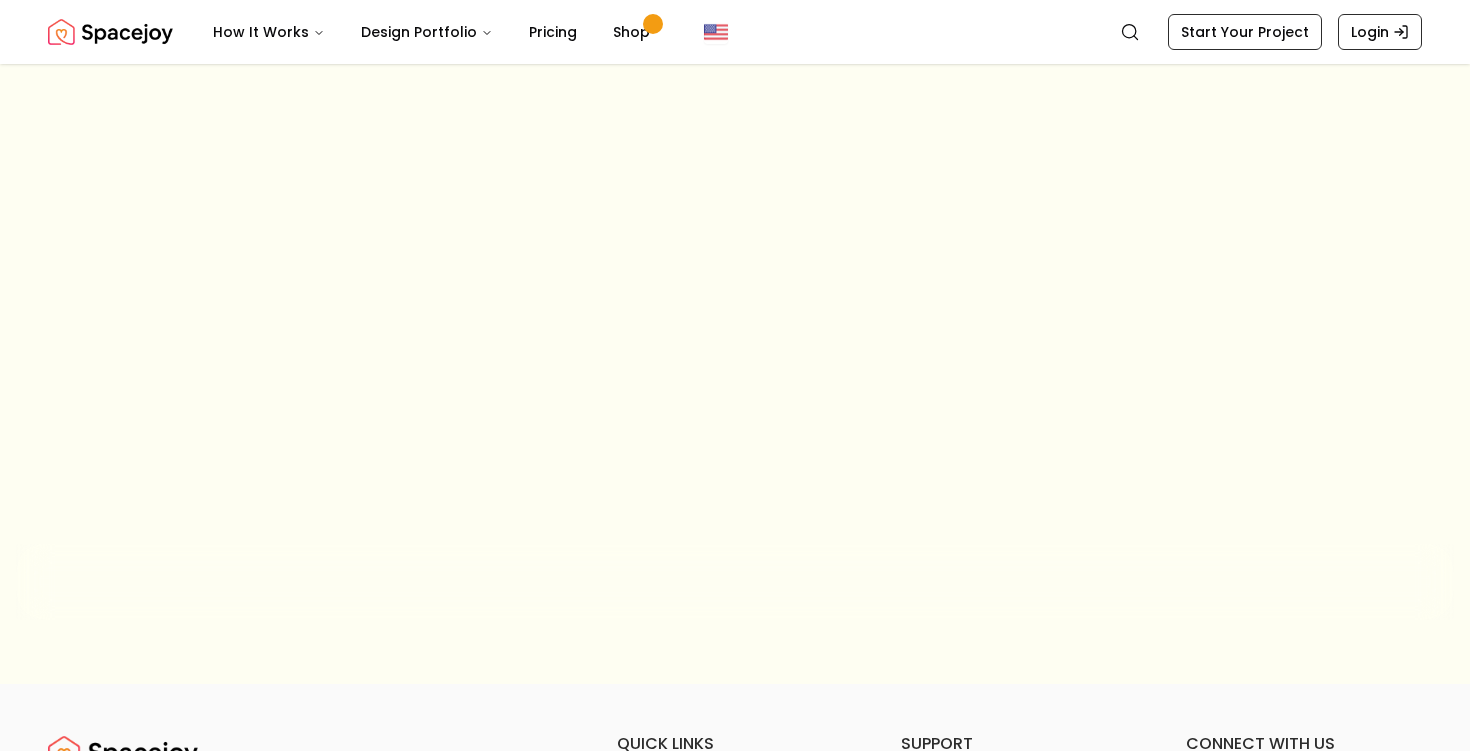 scroll, scrollTop: 0, scrollLeft: 0, axis: both 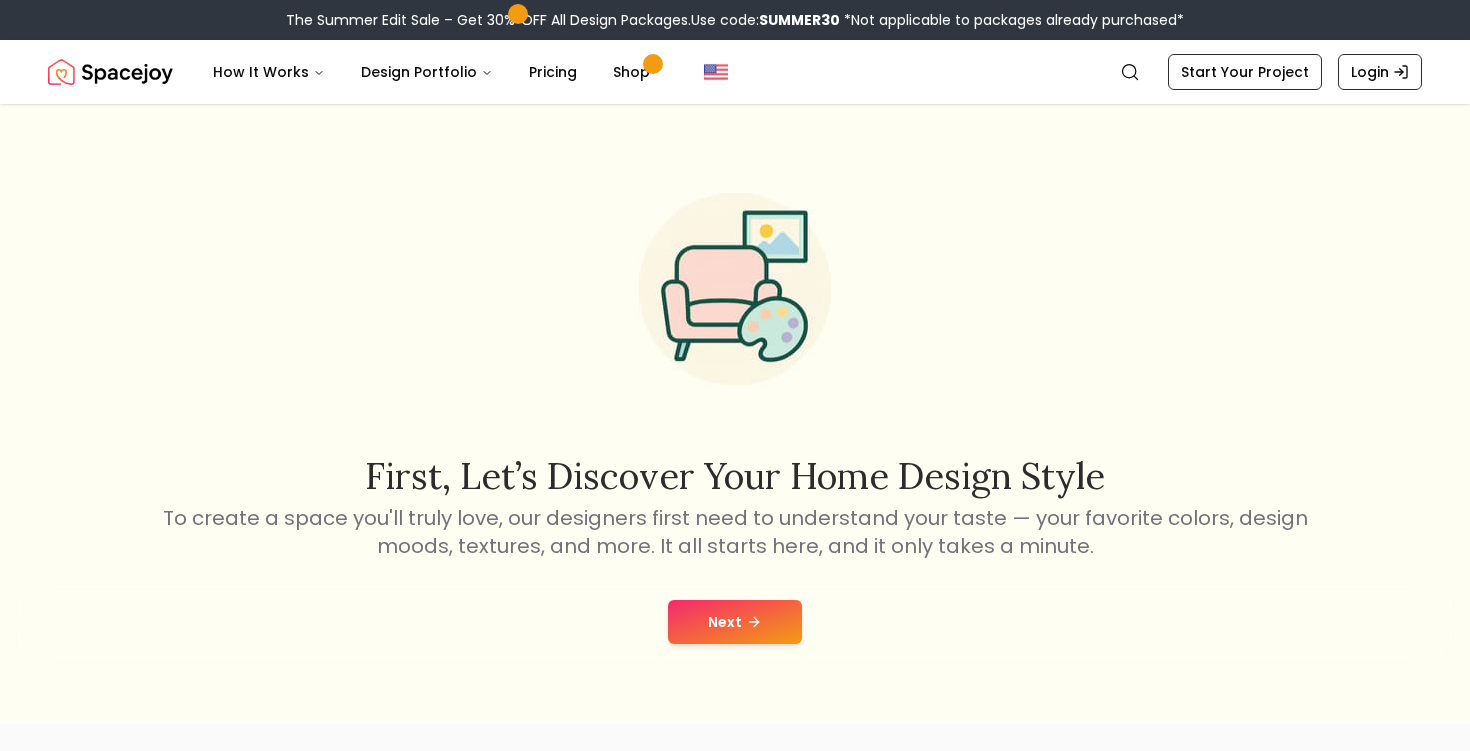 click on "Next" at bounding box center [735, 622] 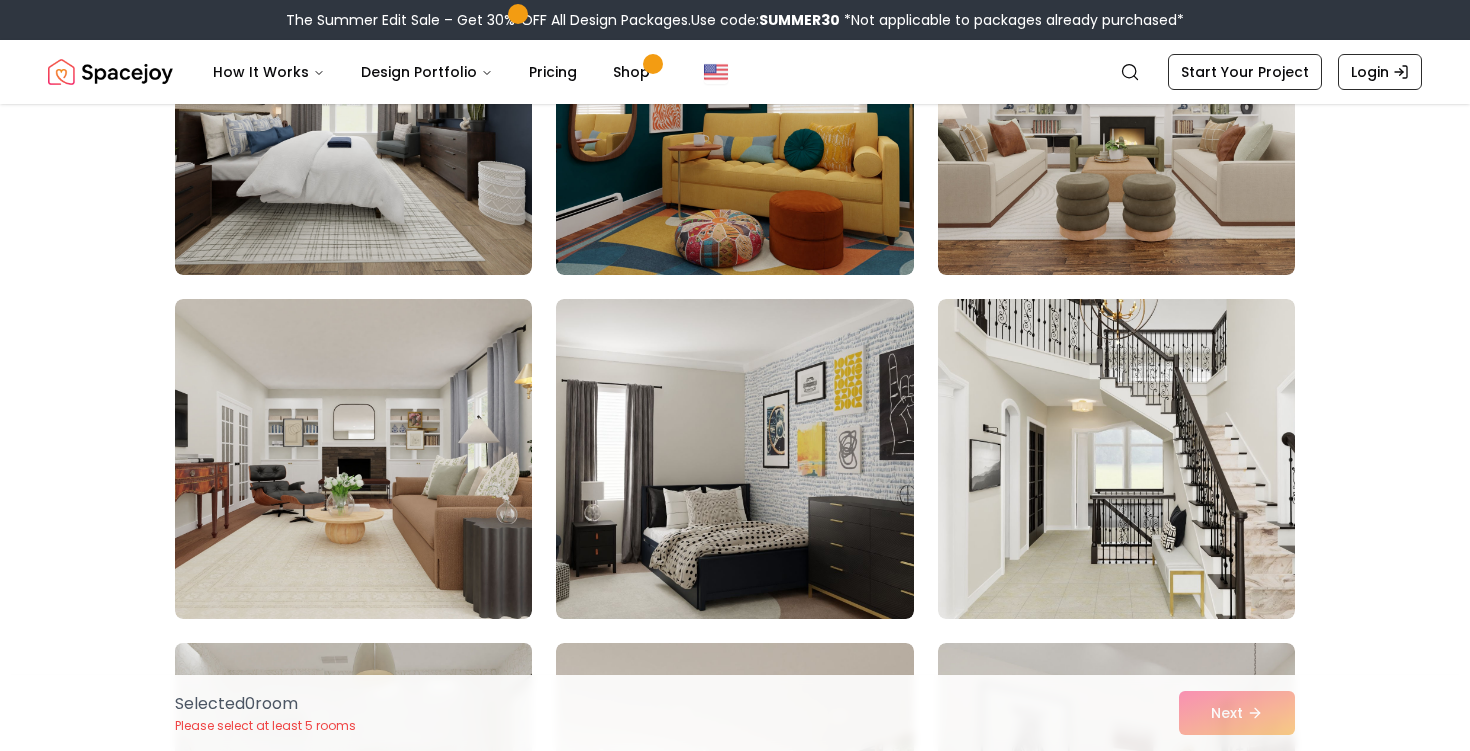 scroll, scrollTop: 3408, scrollLeft: 0, axis: vertical 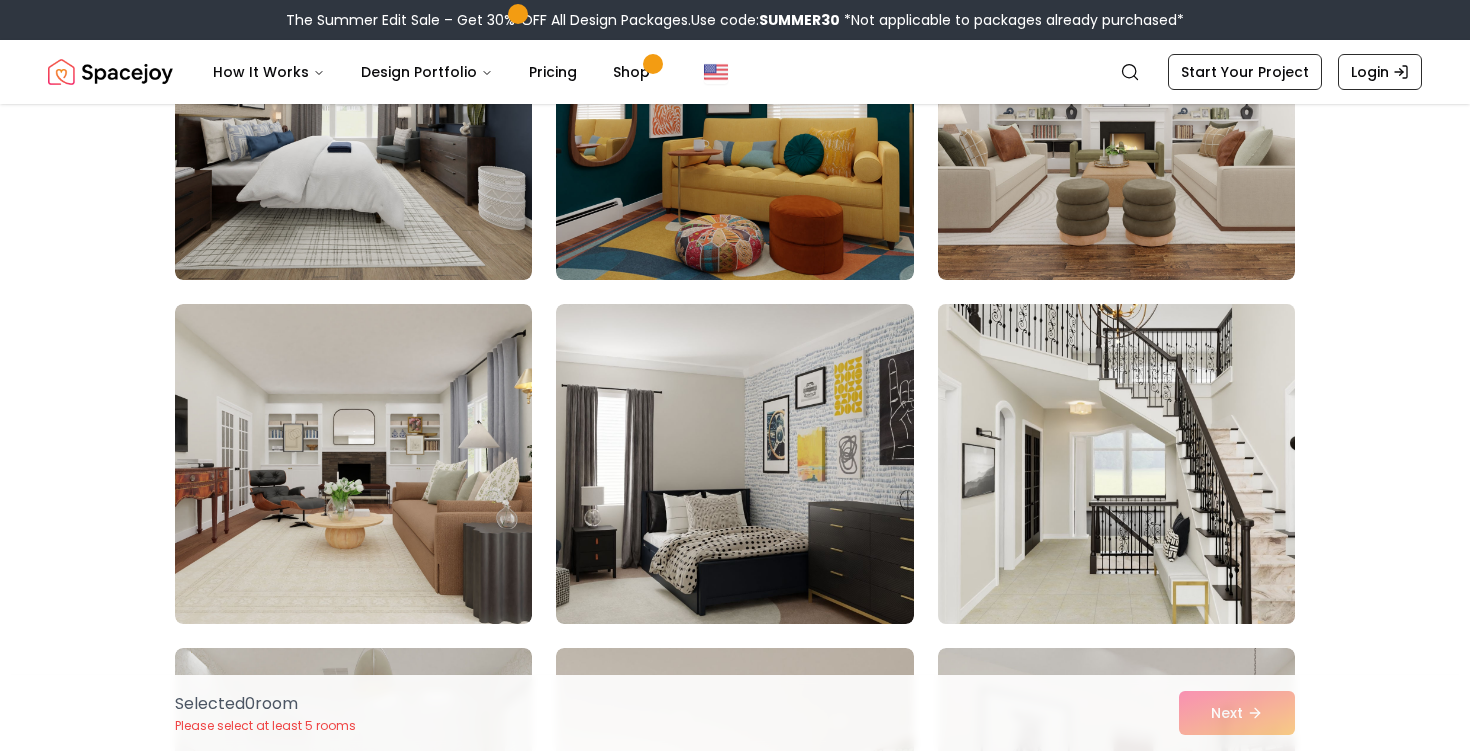 click at bounding box center (1116, 464) 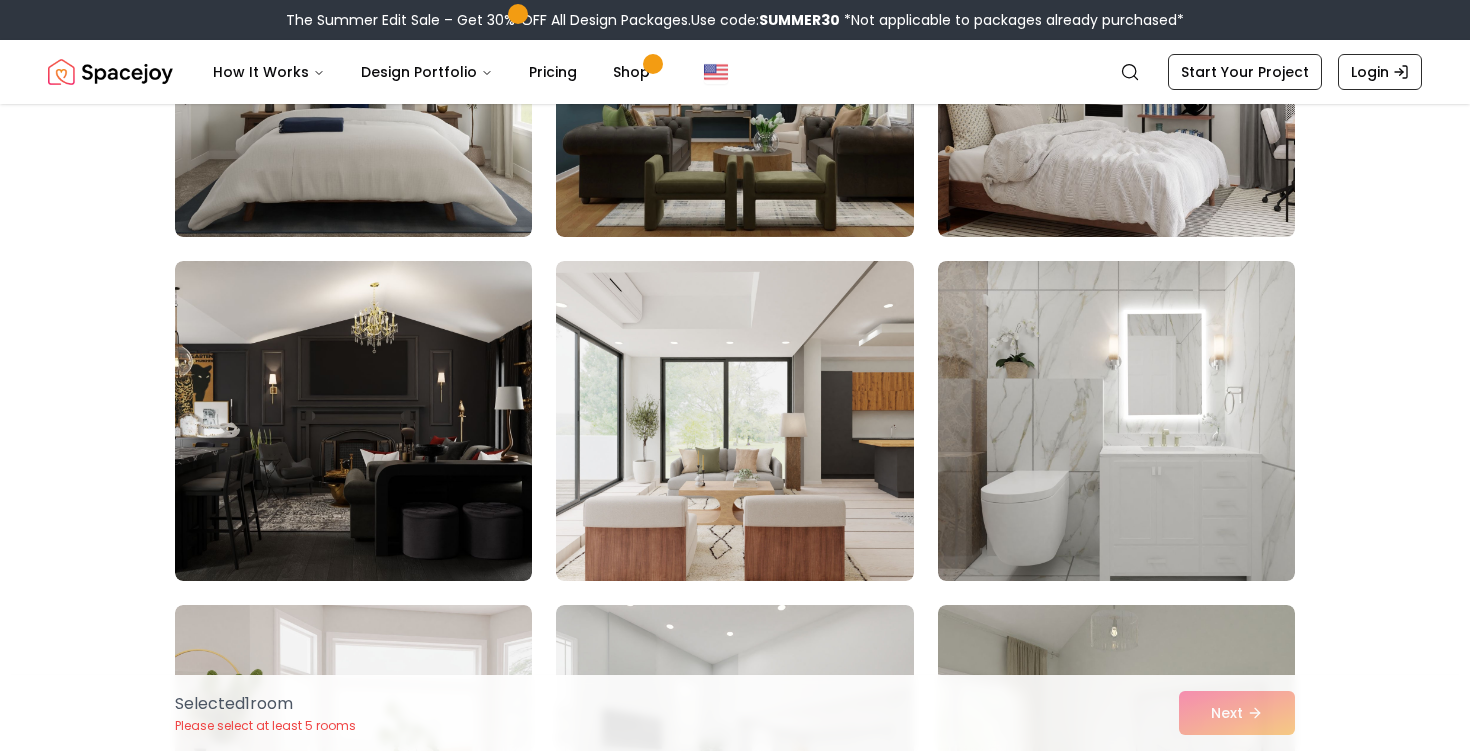scroll, scrollTop: 2037, scrollLeft: 0, axis: vertical 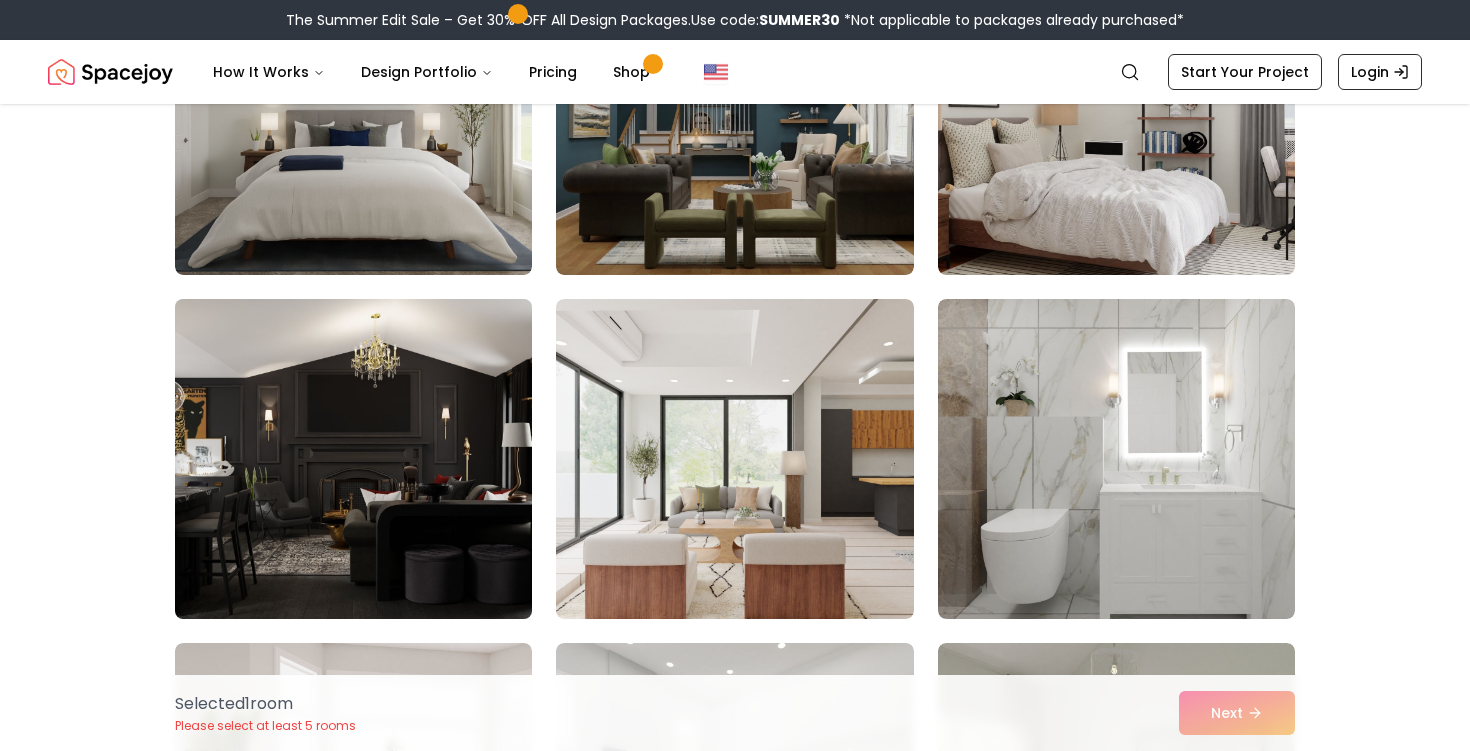 click at bounding box center (353, 459) 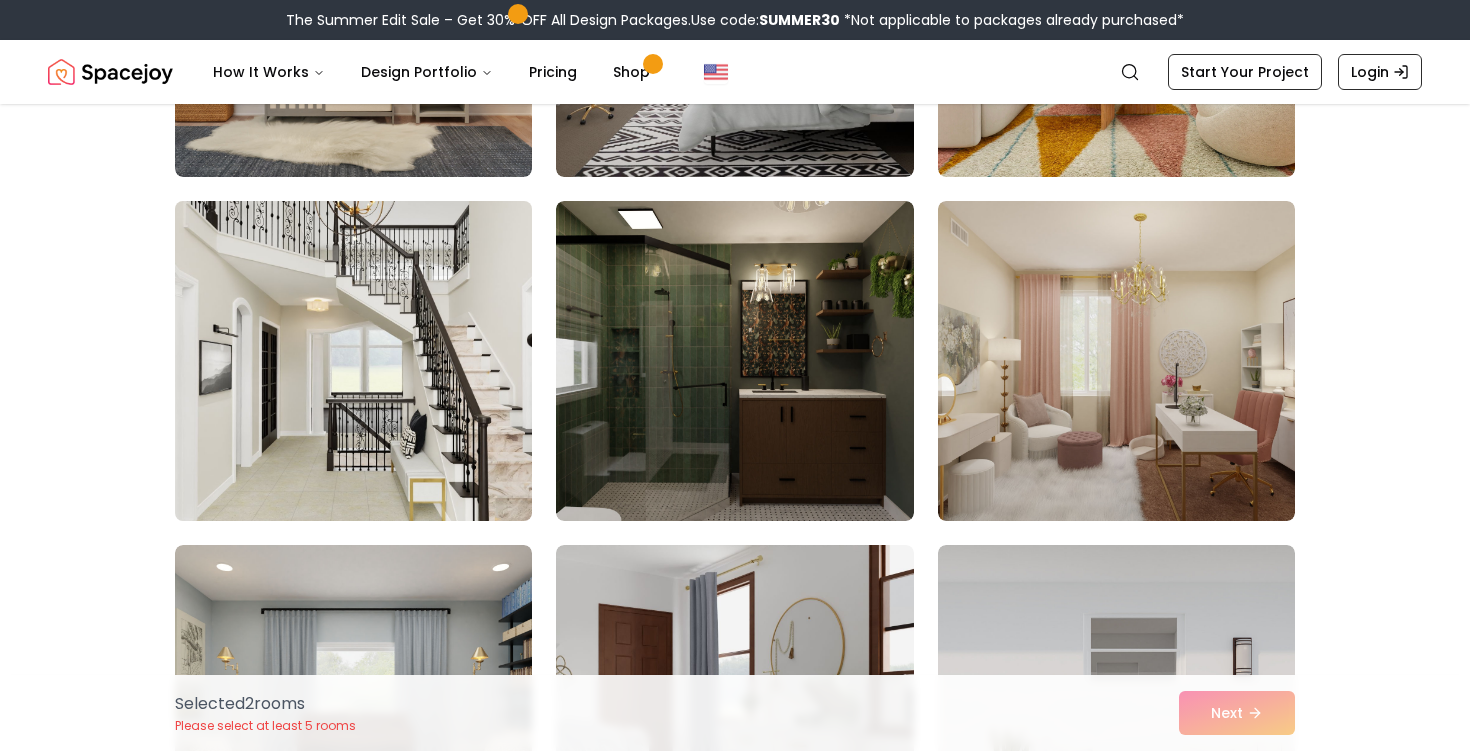 scroll, scrollTop: 8332, scrollLeft: 0, axis: vertical 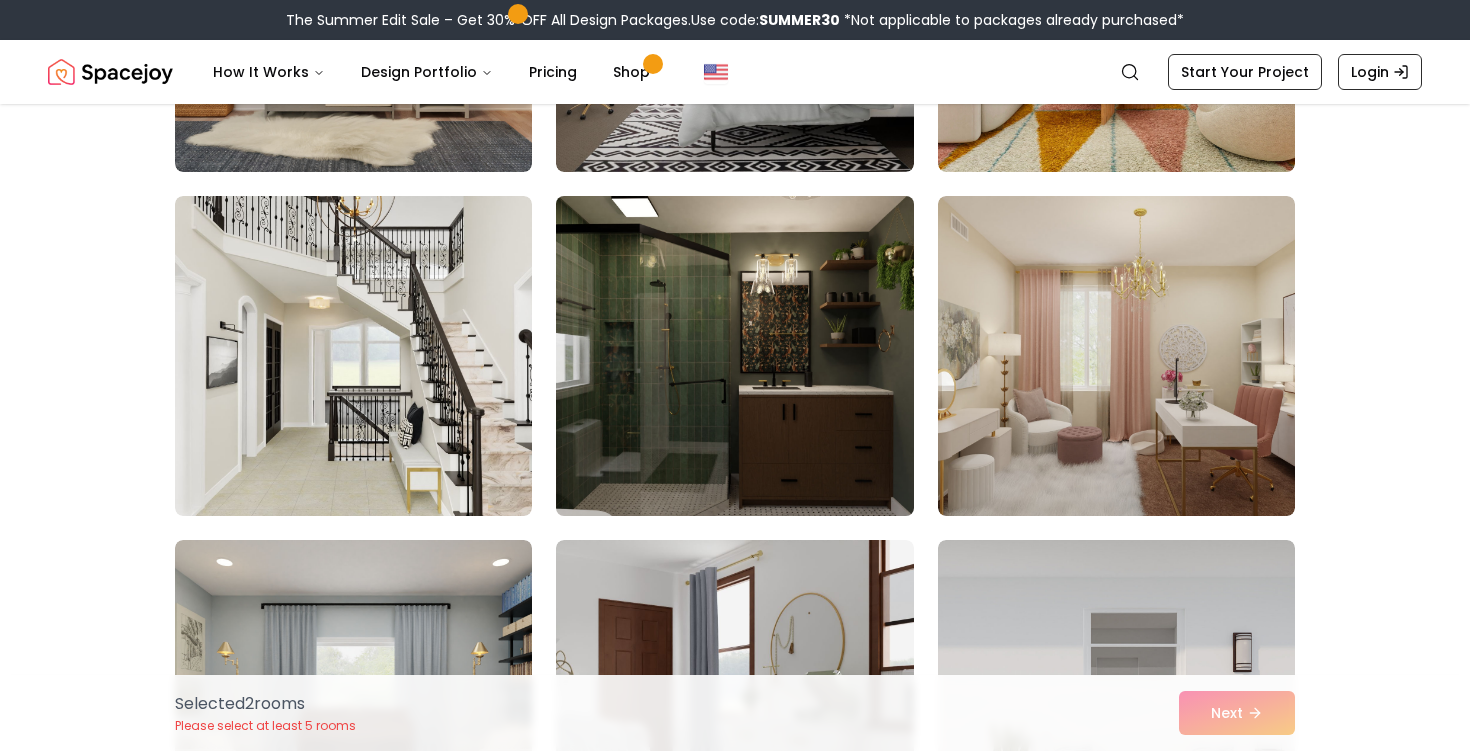 click at bounding box center [734, 356] 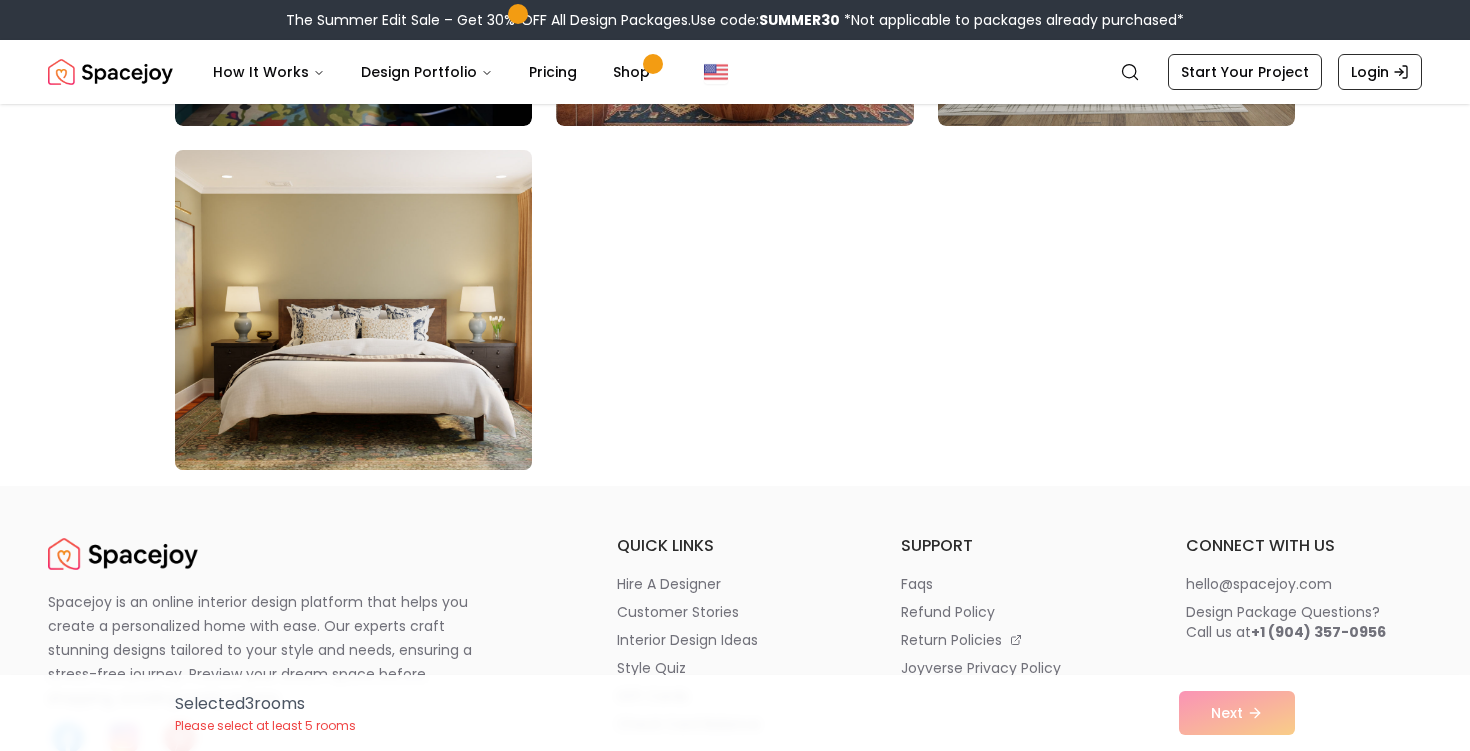 scroll, scrollTop: 11475, scrollLeft: 0, axis: vertical 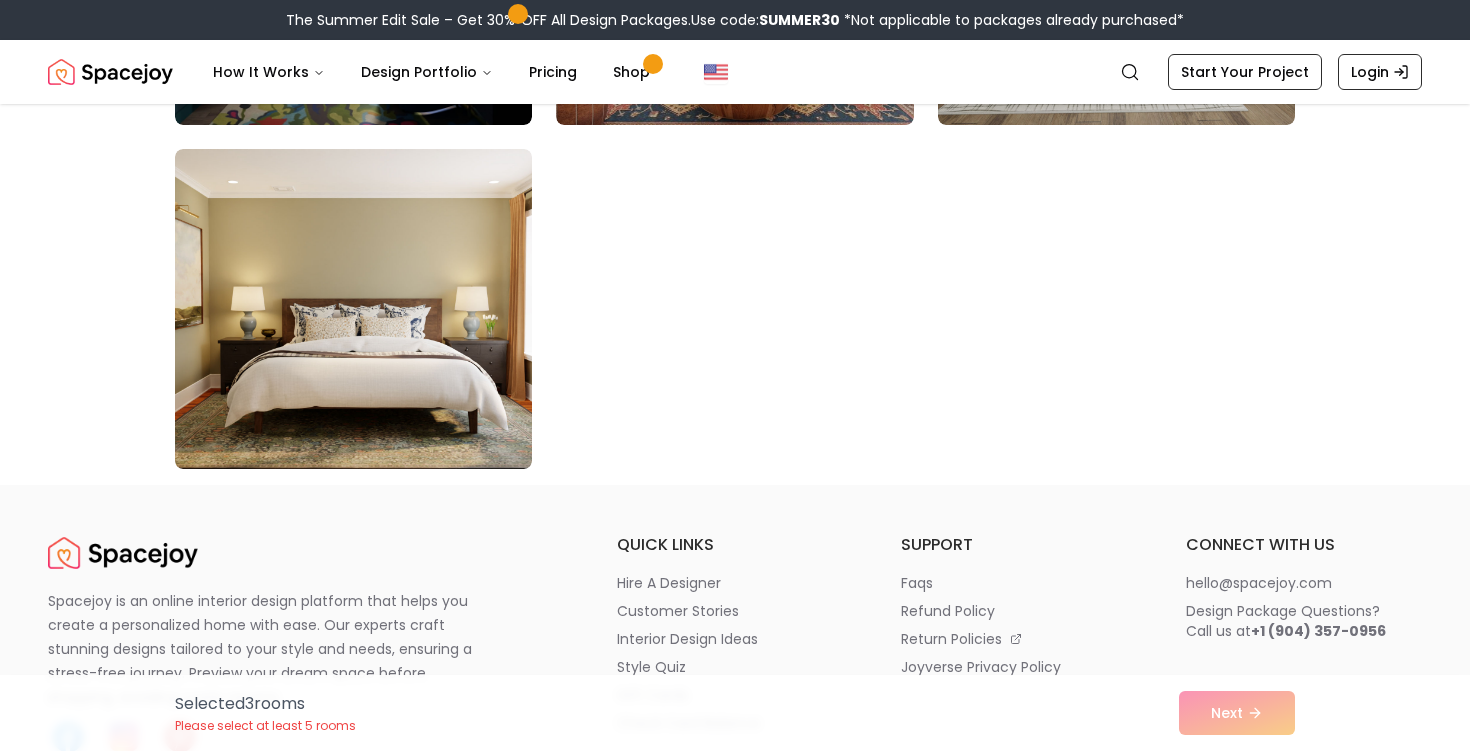 click on "Selected  3  room s Please select at least 5 rooms Next" at bounding box center (735, 713) 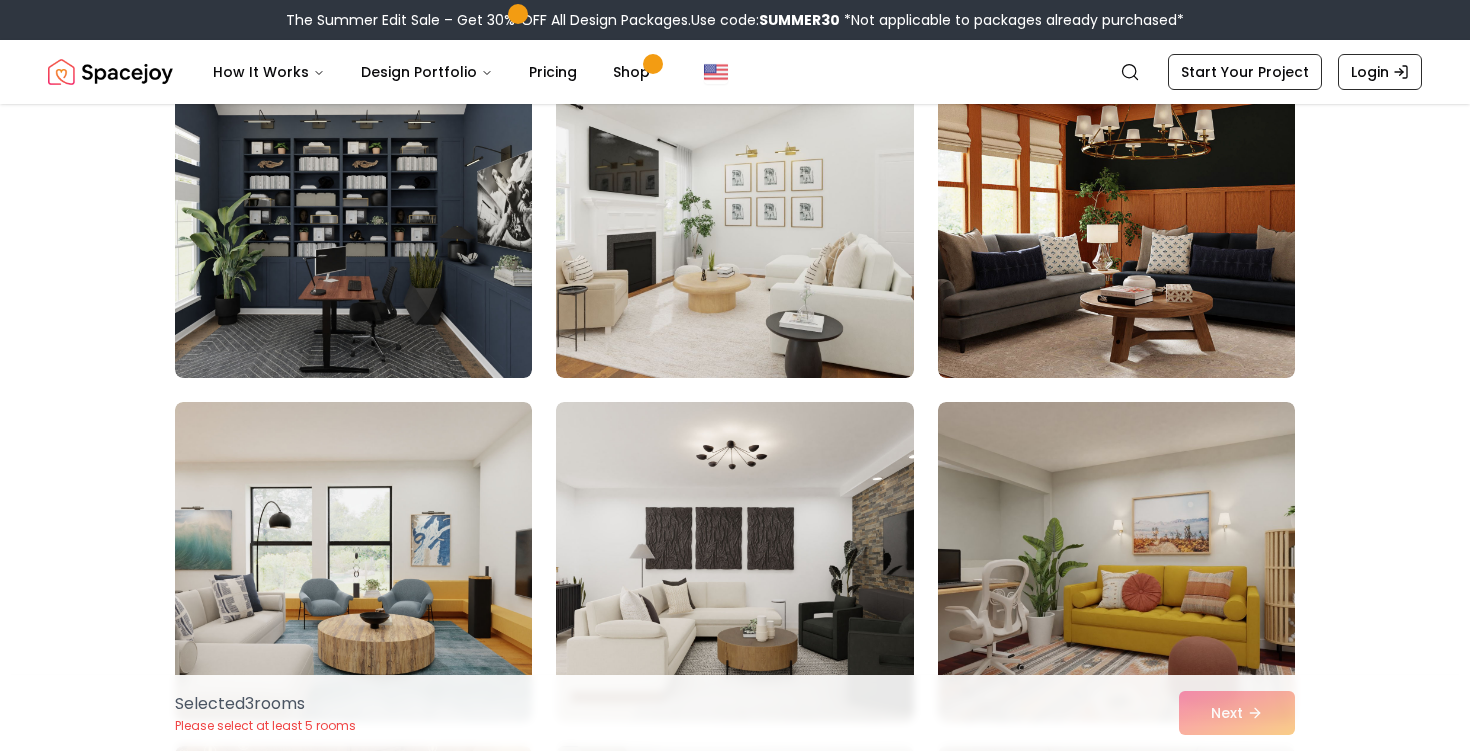 scroll, scrollTop: 217, scrollLeft: 0, axis: vertical 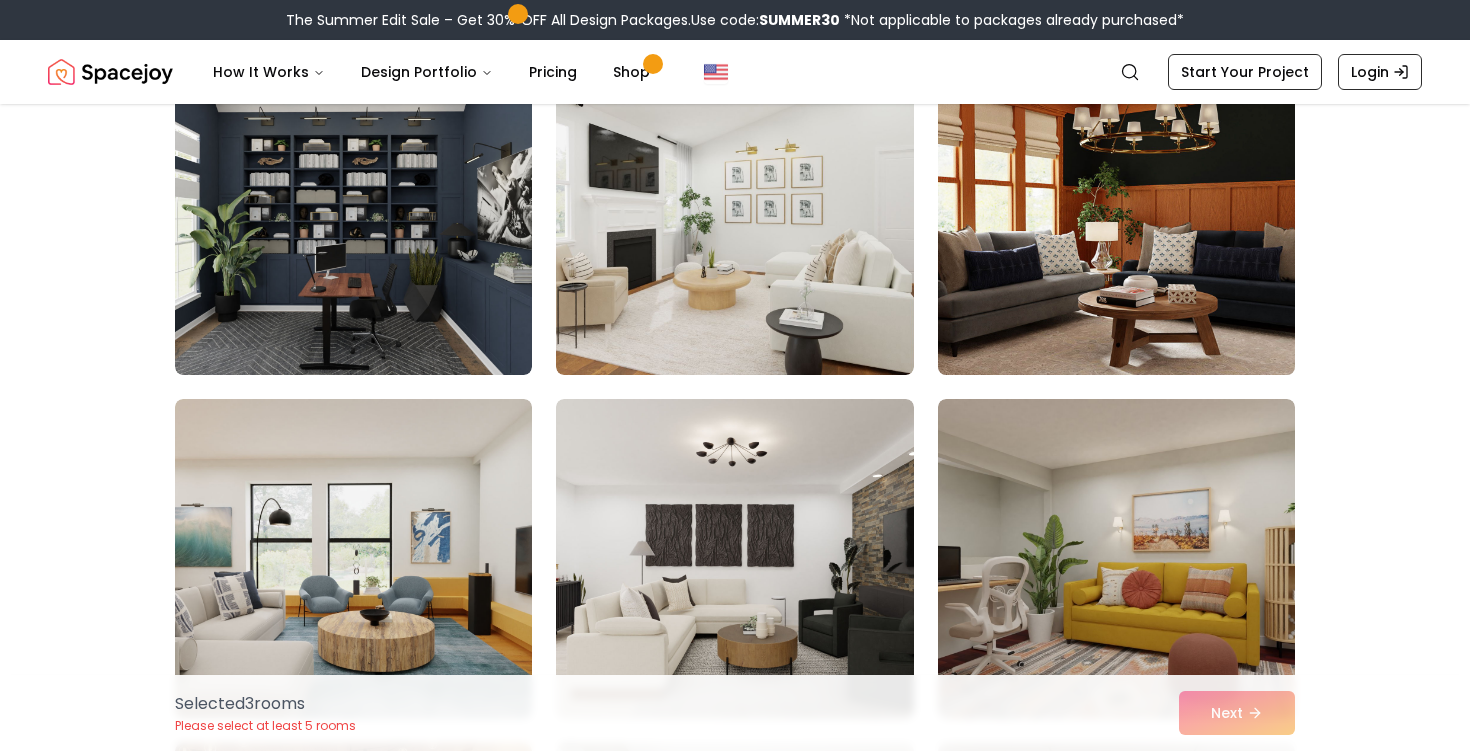 click at bounding box center [1116, 215] 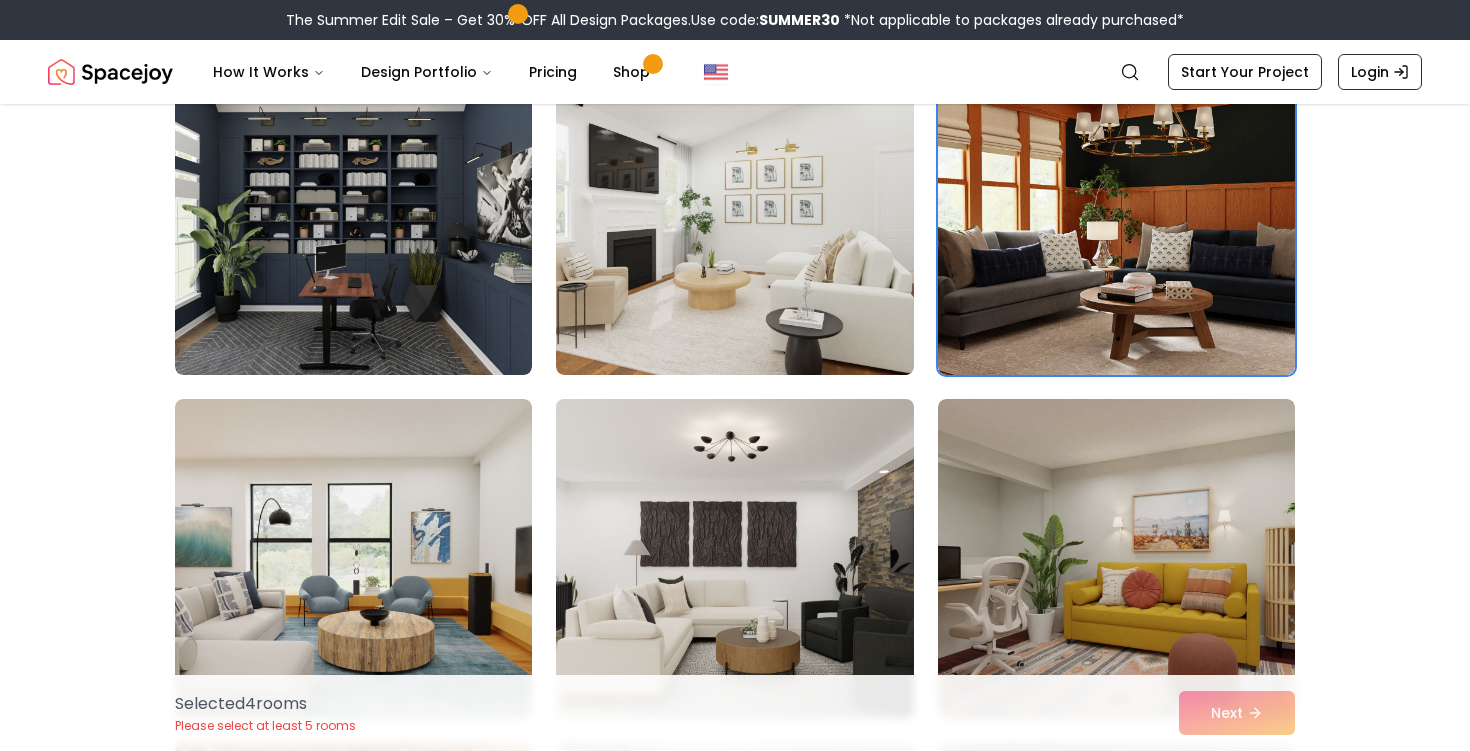 click at bounding box center [734, 559] 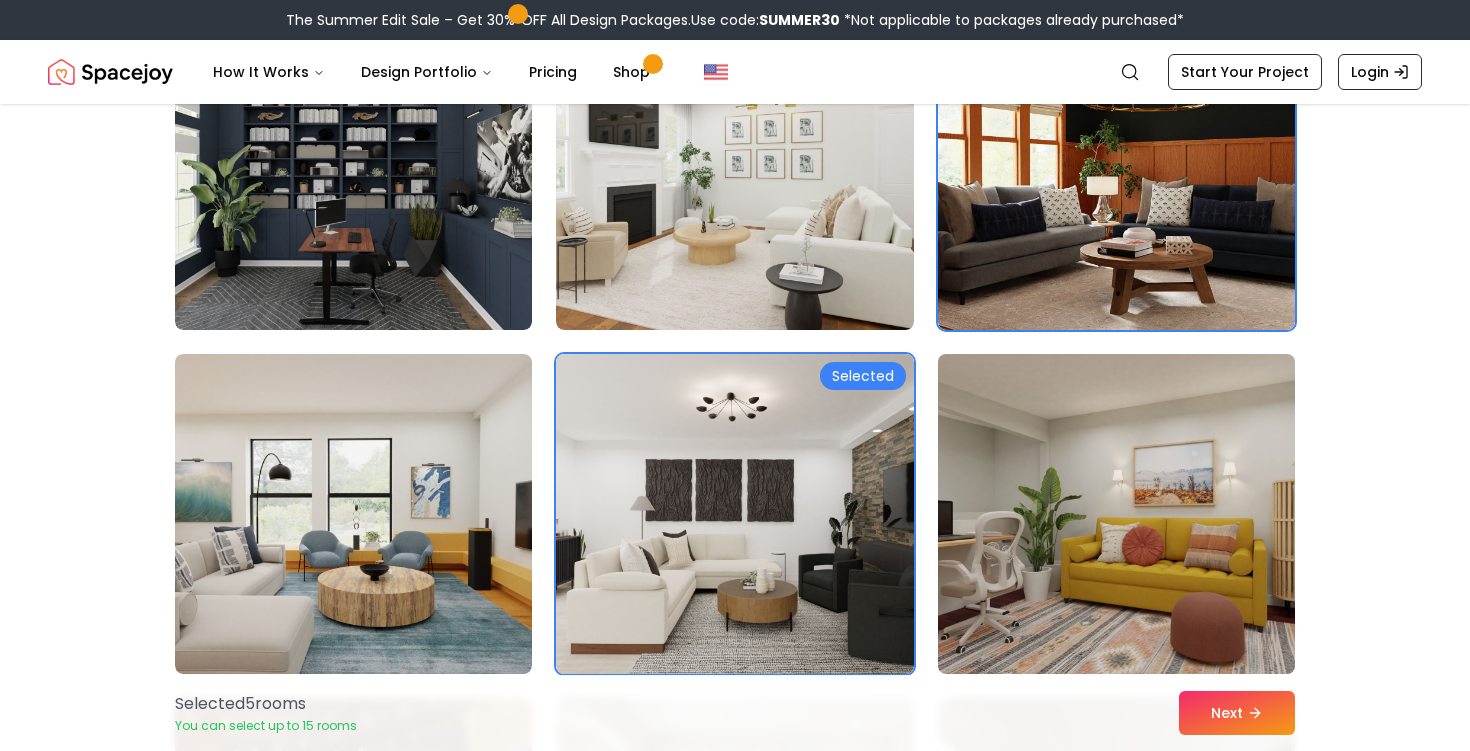 scroll, scrollTop: 266, scrollLeft: 0, axis: vertical 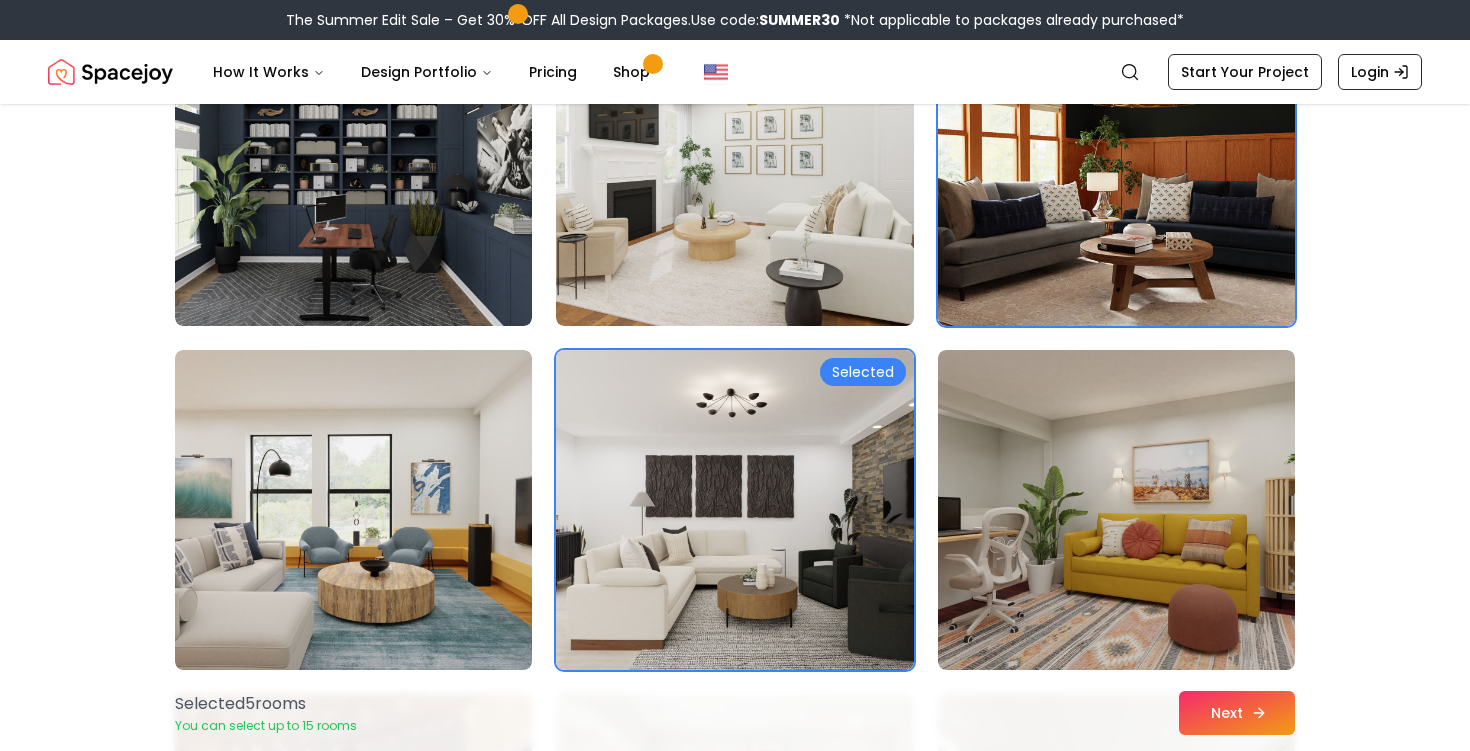 click on "Next" at bounding box center (1237, 713) 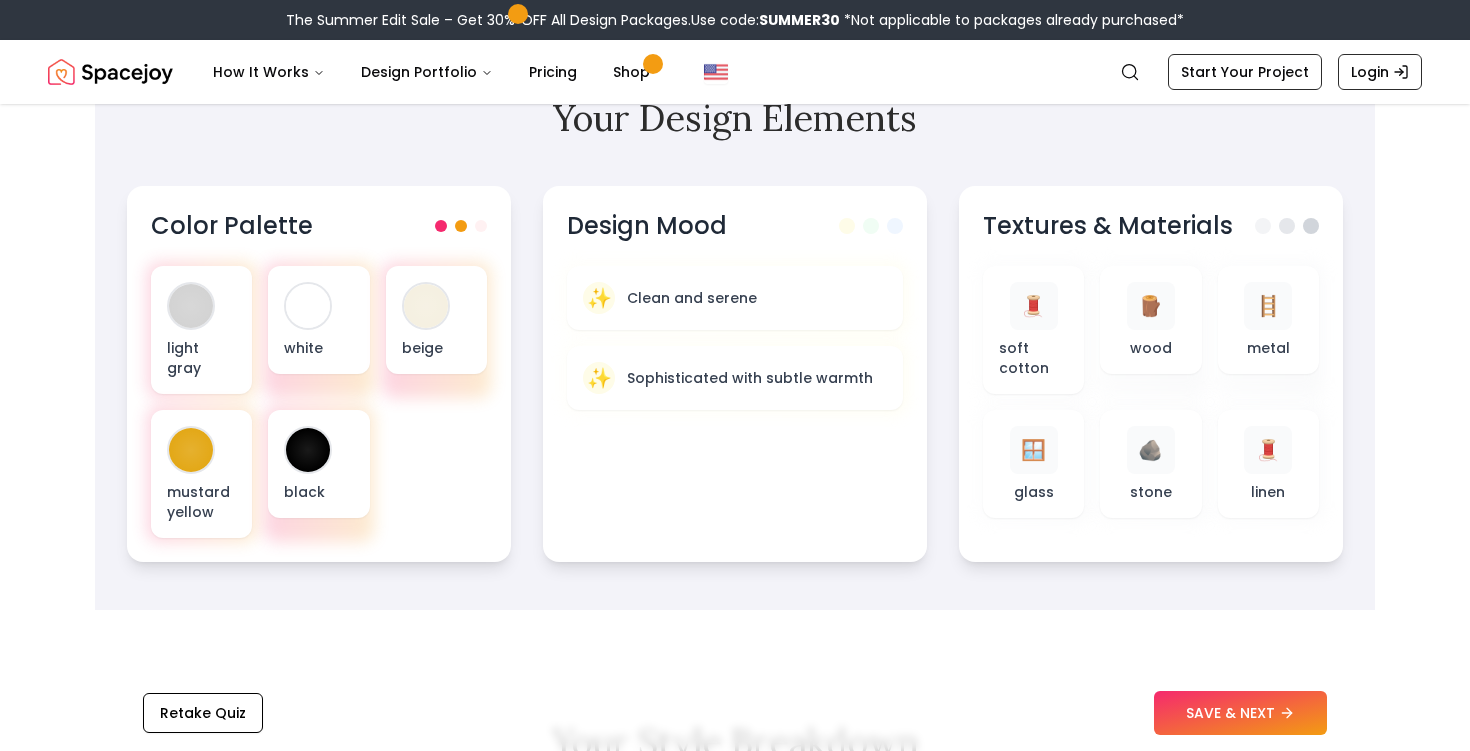 scroll, scrollTop: 659, scrollLeft: 0, axis: vertical 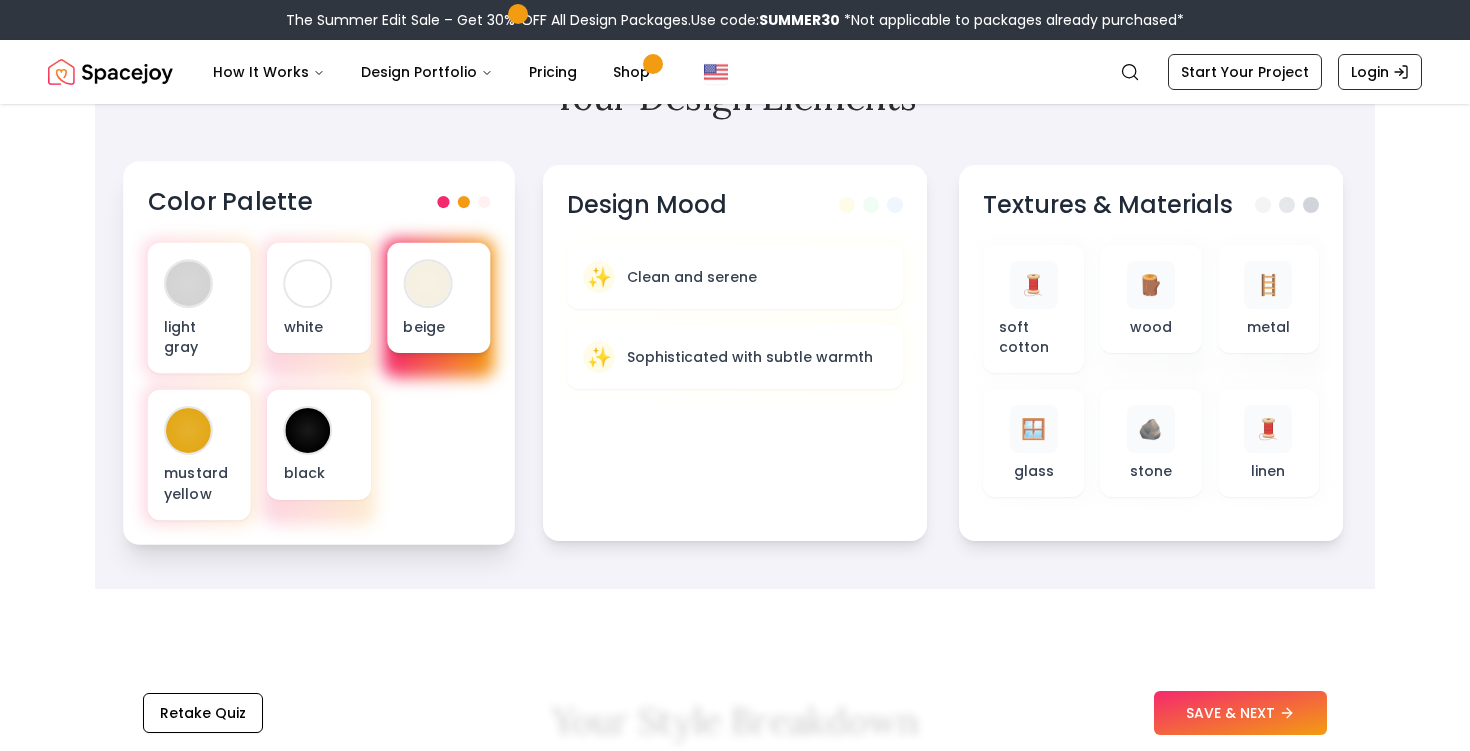 click at bounding box center (427, 283) 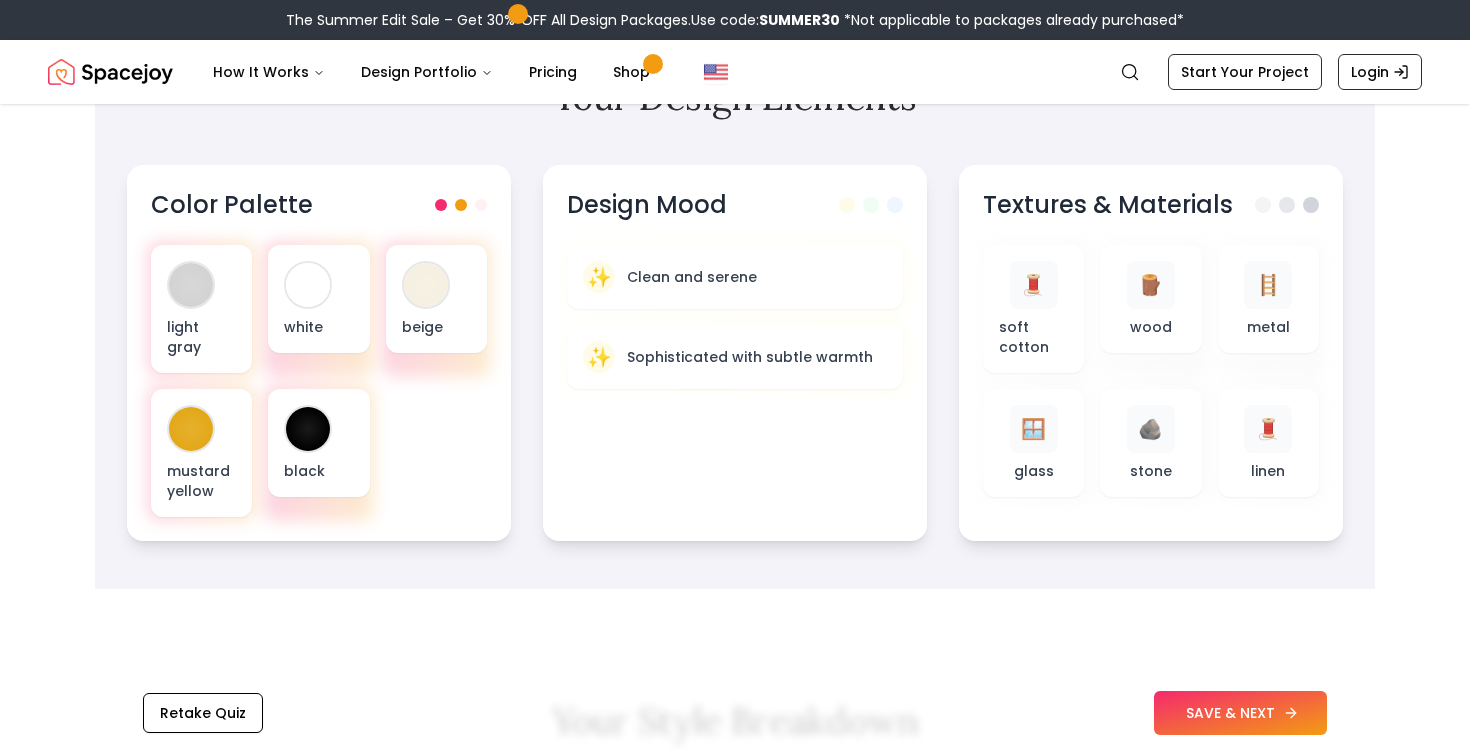 click on "SAVE & NEXT" at bounding box center (1240, 713) 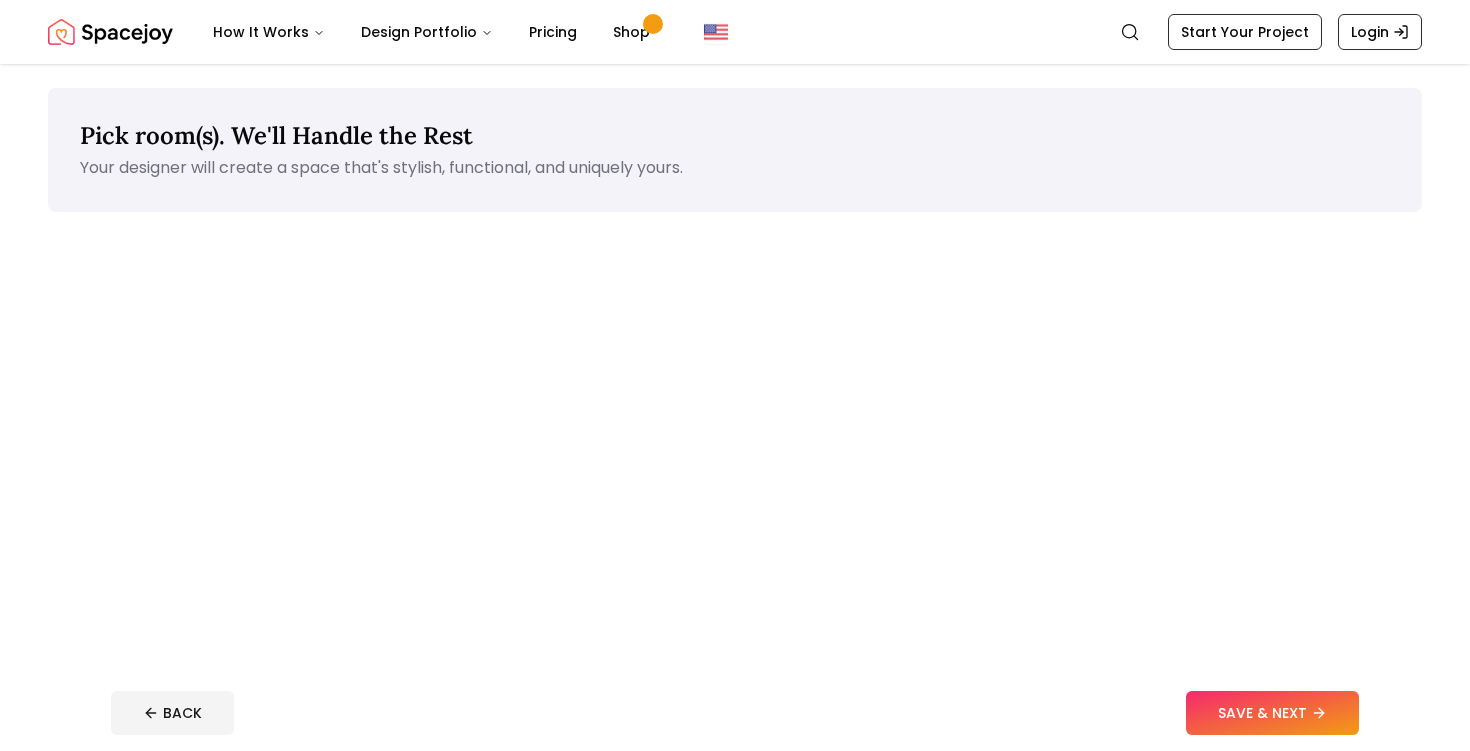 scroll, scrollTop: 0, scrollLeft: 0, axis: both 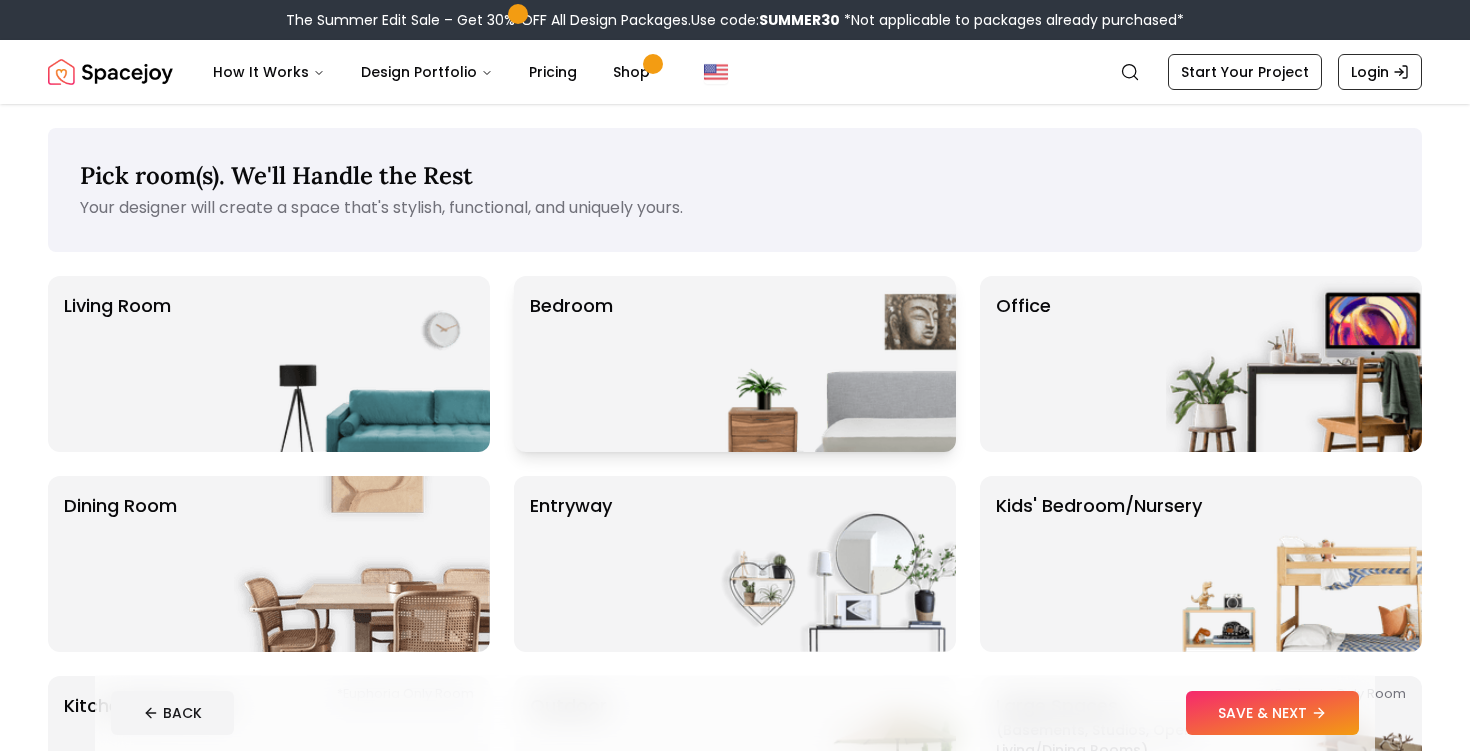 click at bounding box center [828, 364] 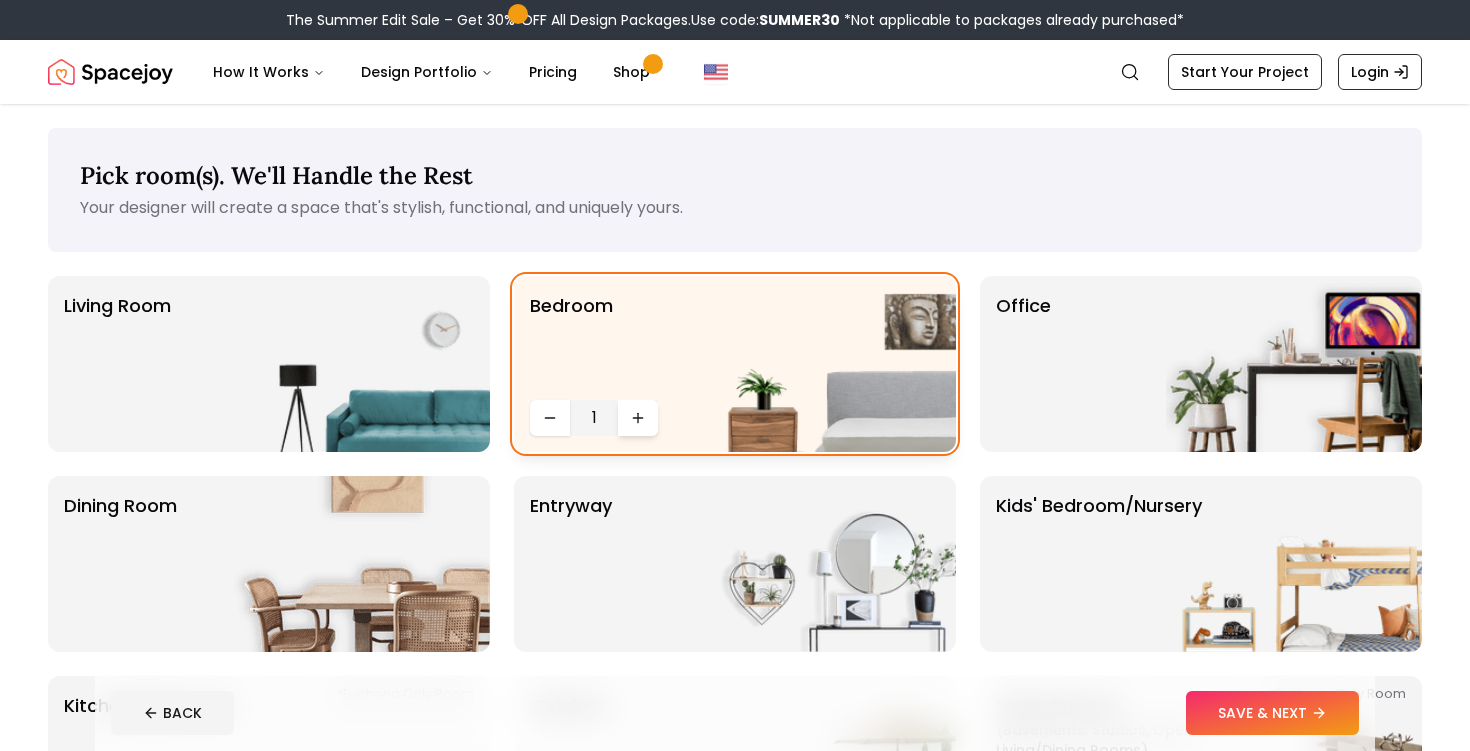 click 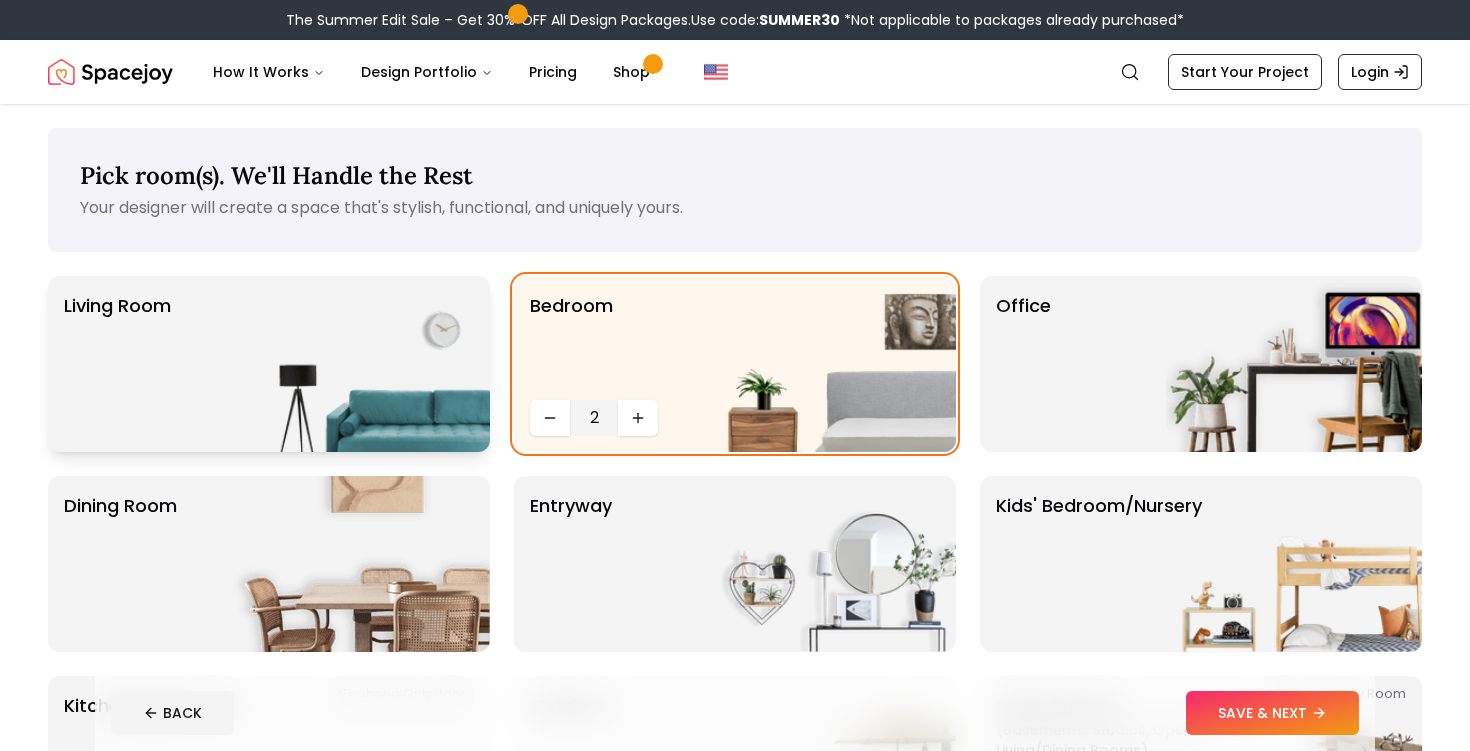 click at bounding box center [362, 364] 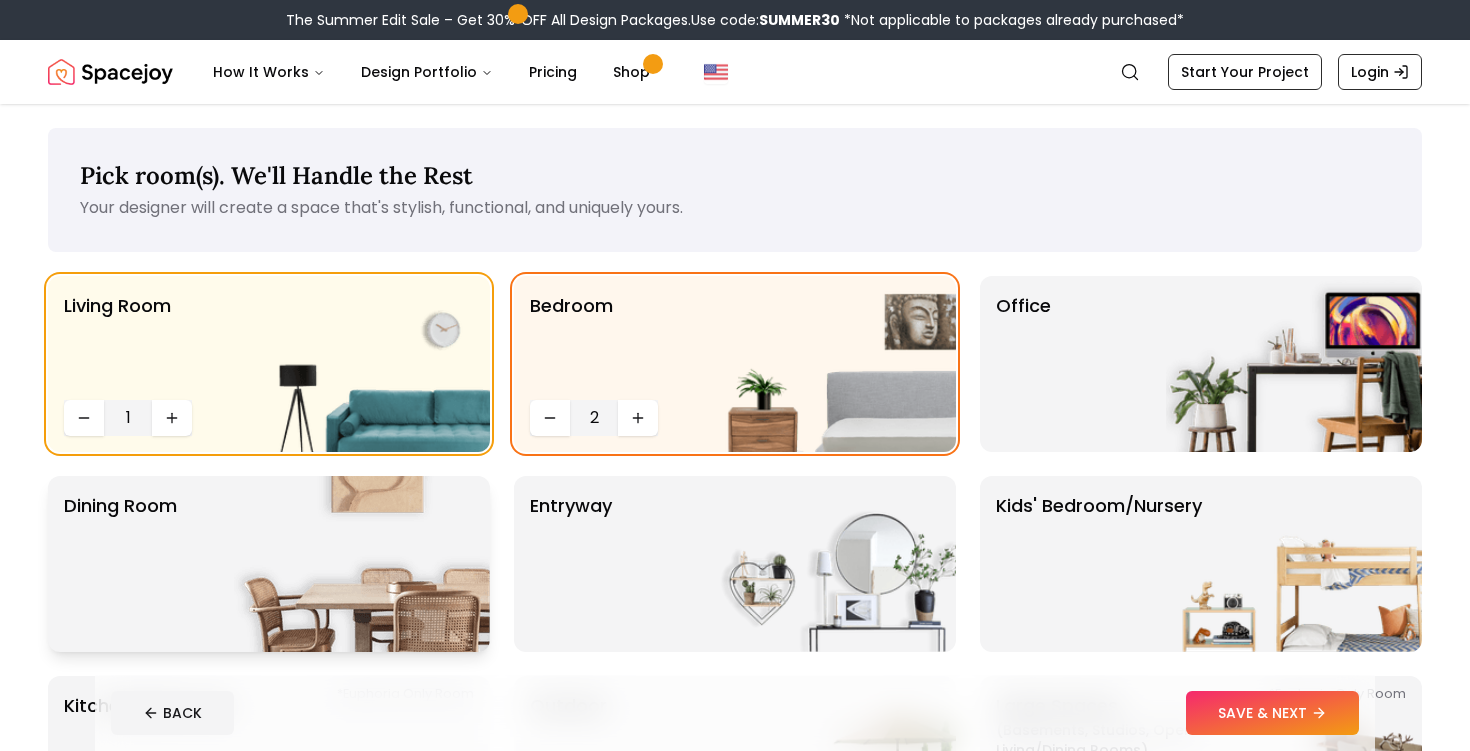click at bounding box center (362, 564) 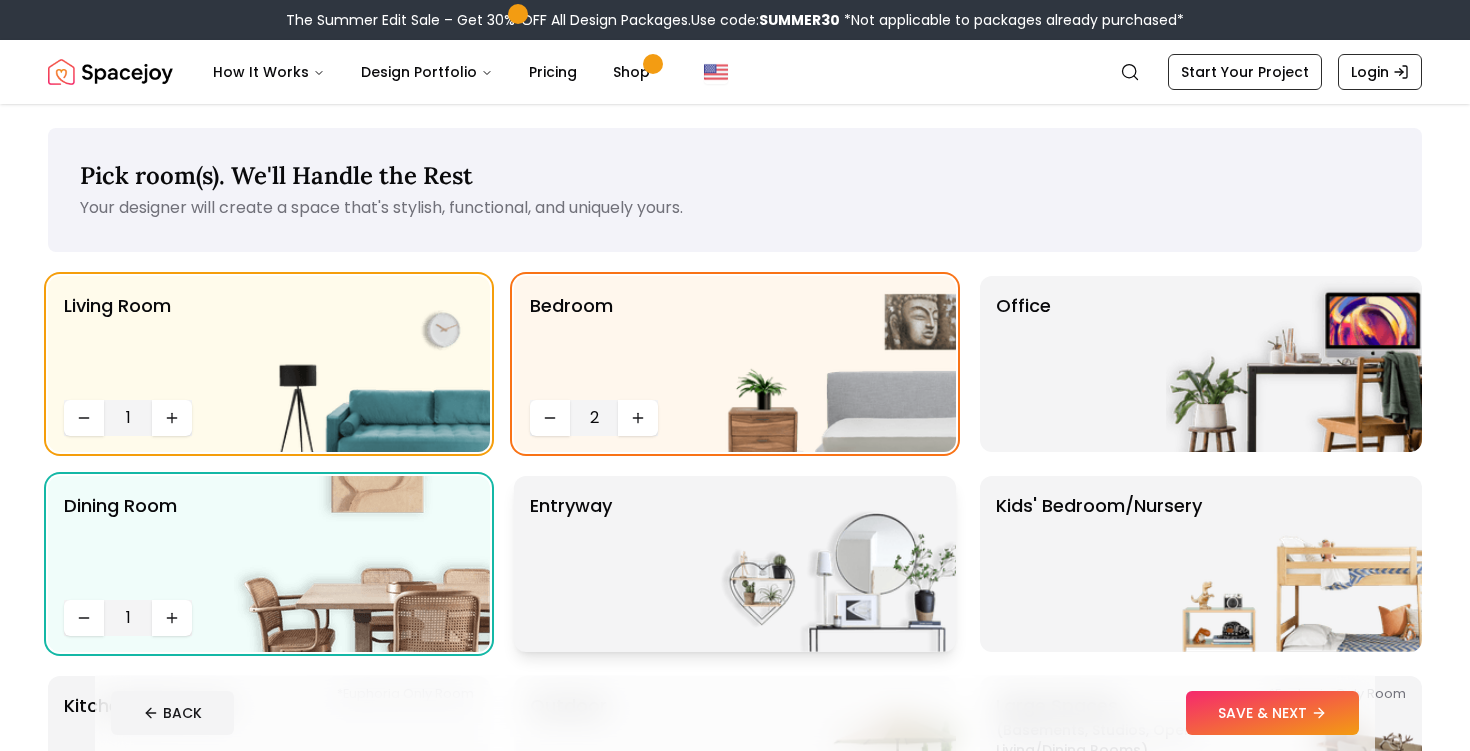 click at bounding box center [828, 564] 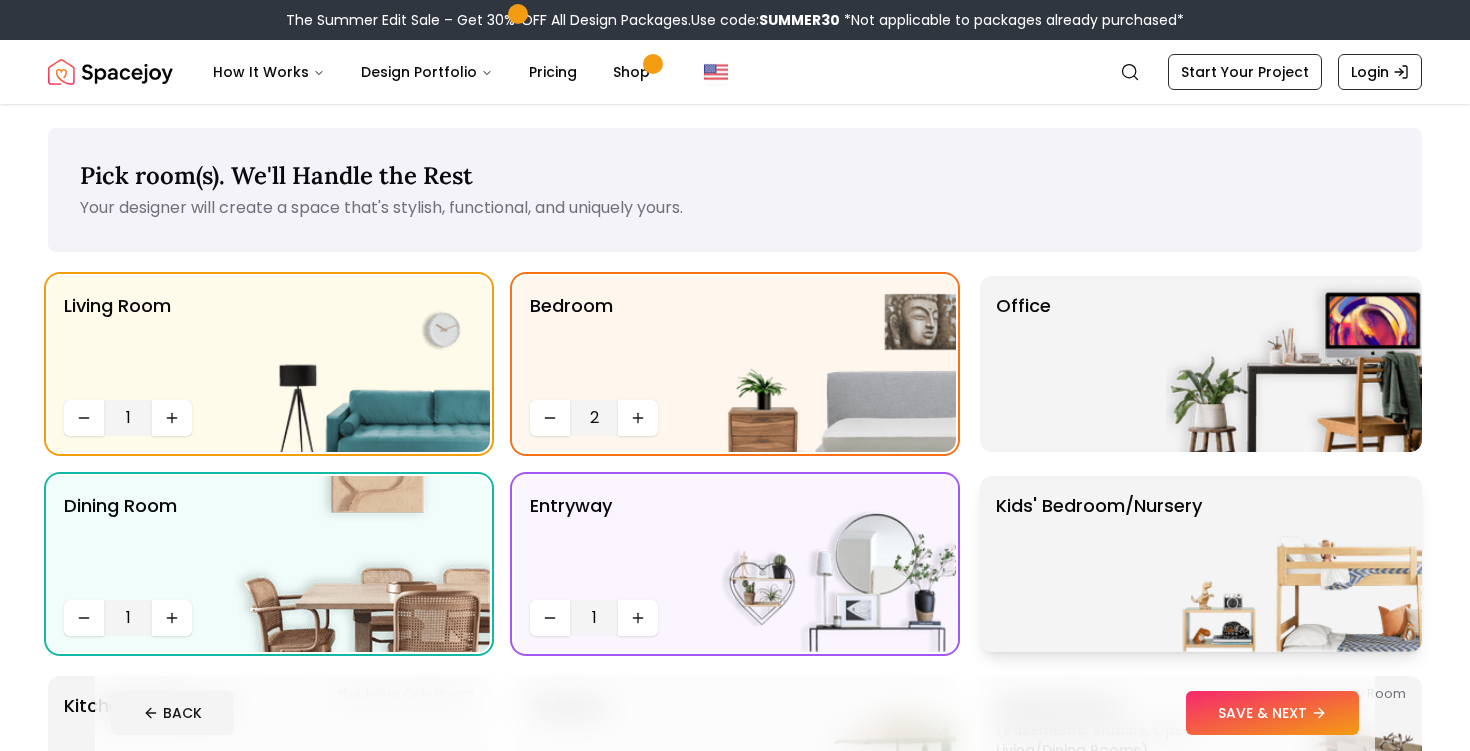 click on "Kids' Bedroom/Nursery" at bounding box center [1099, 564] 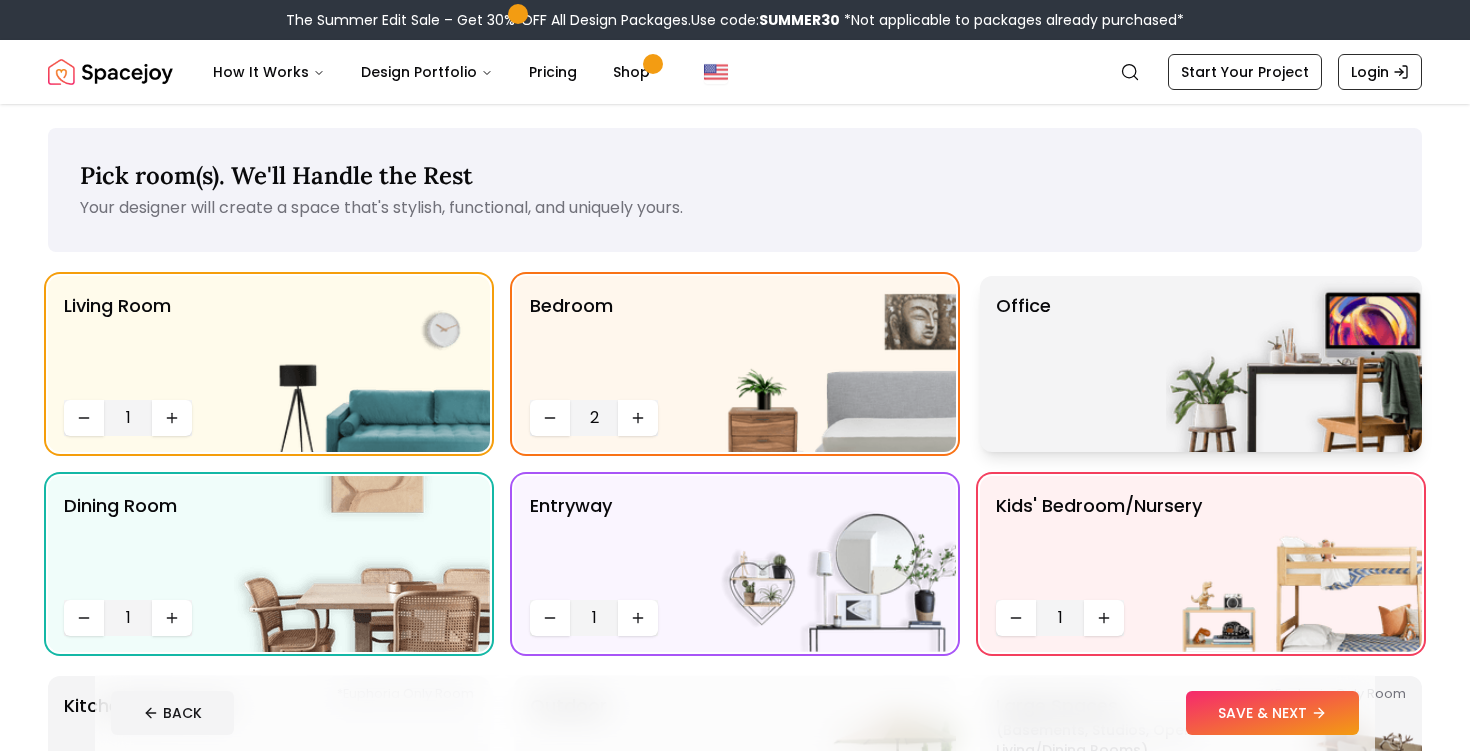 click at bounding box center [1294, 364] 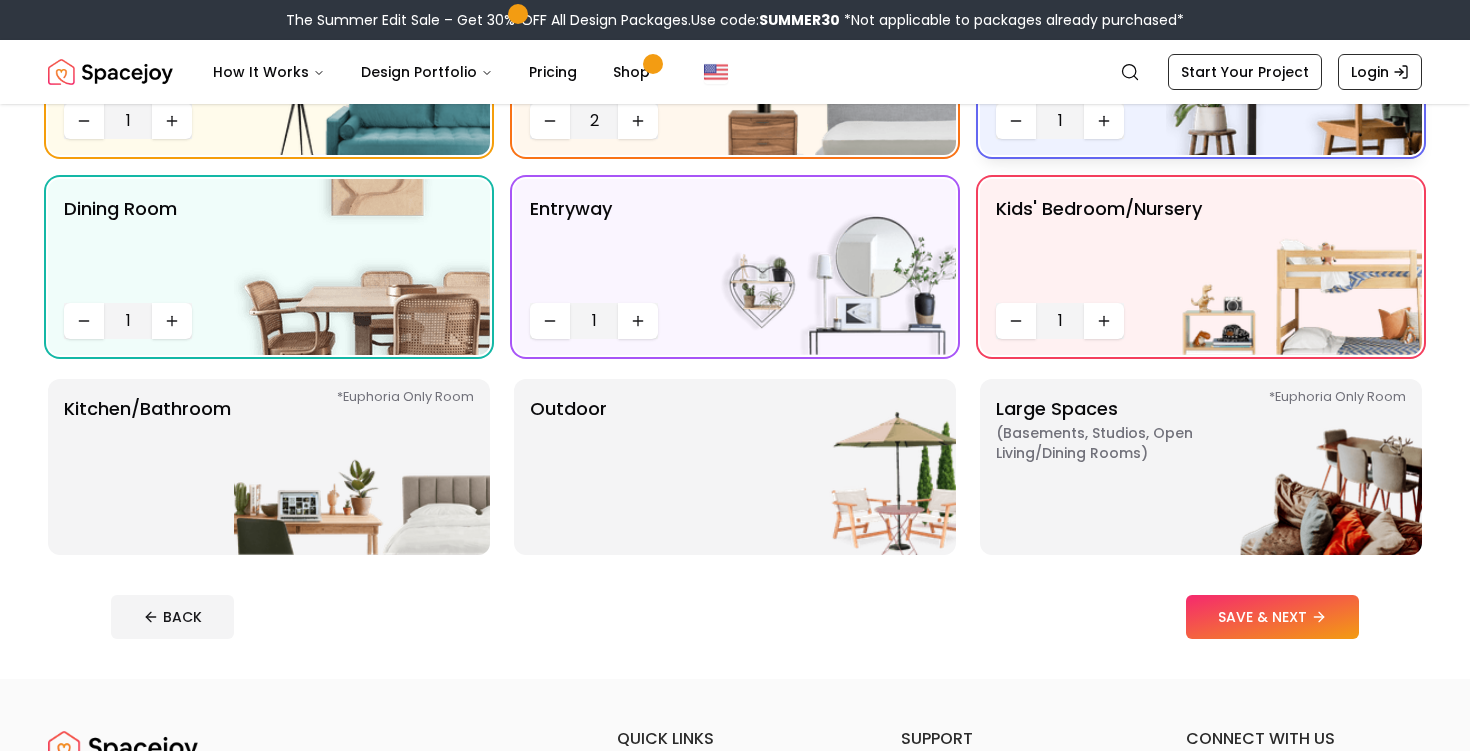 scroll, scrollTop: 305, scrollLeft: 0, axis: vertical 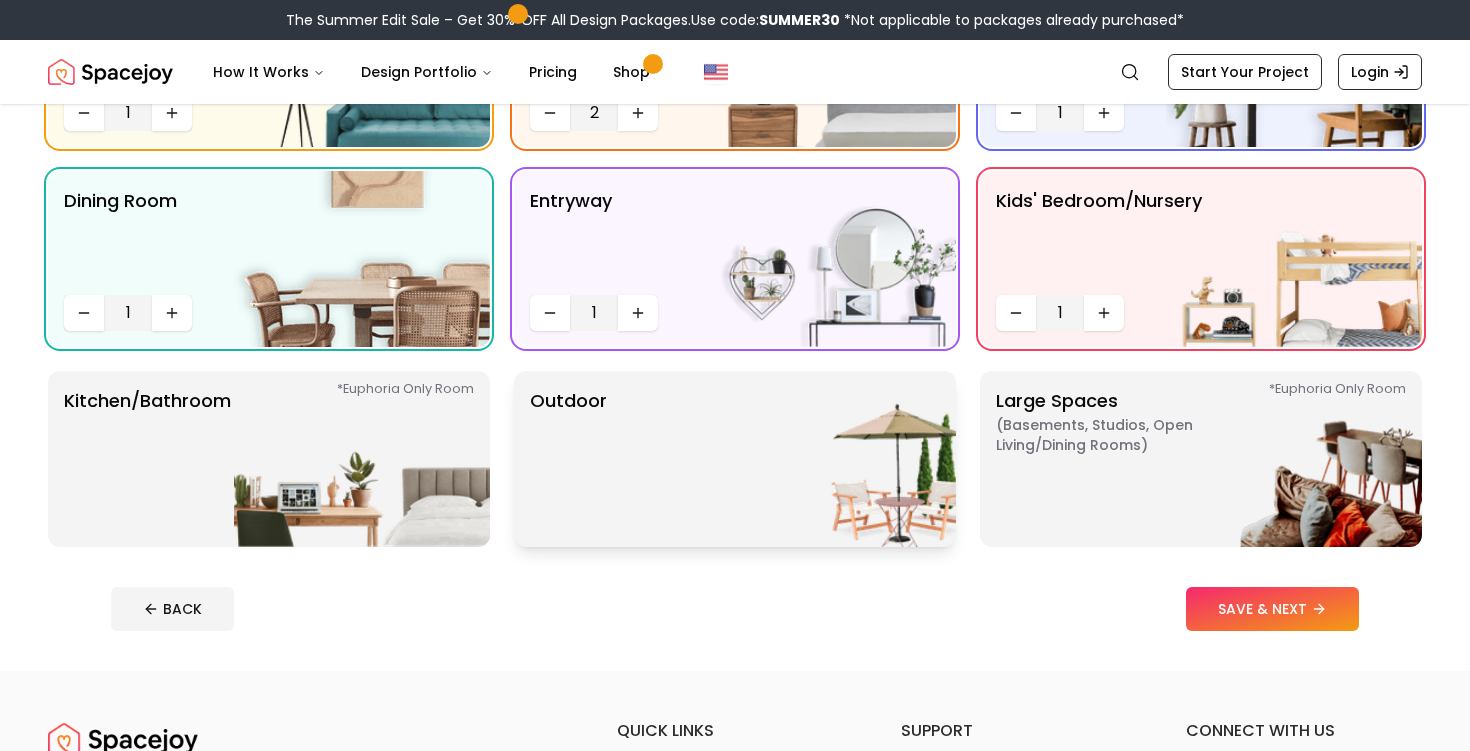 click at bounding box center [828, 459] 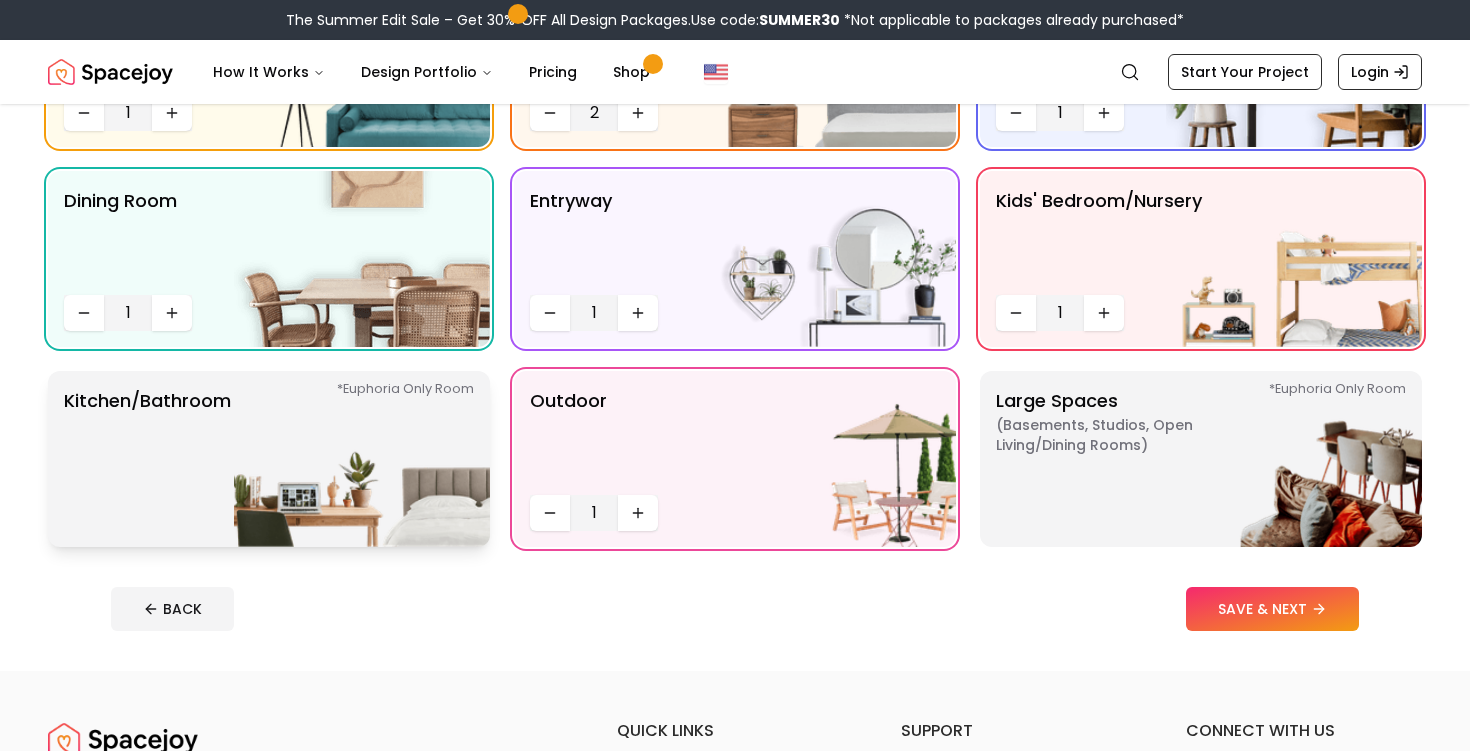 click at bounding box center [362, 459] 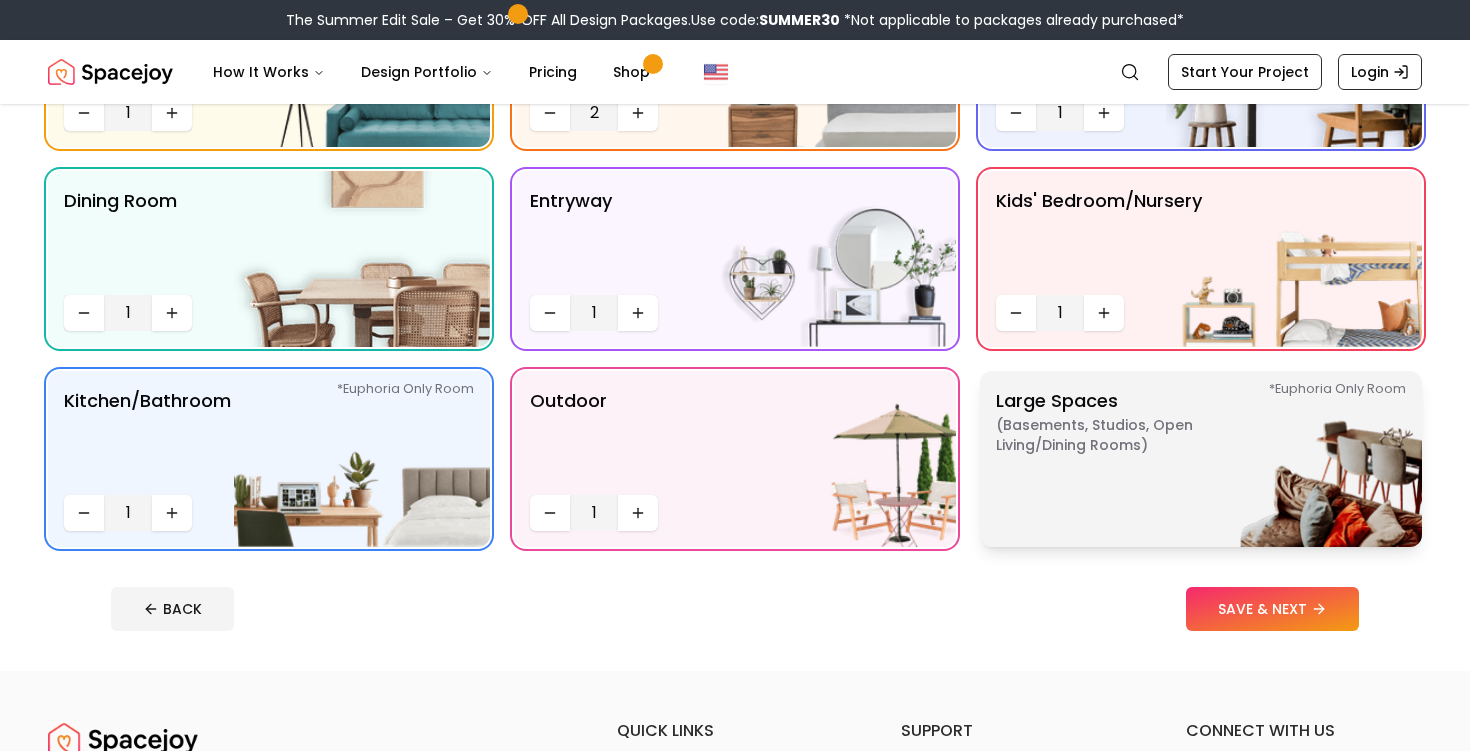 click on "Large Spaces
( Basements, Studios, Open living/dining rooms ) *Euphoria Only Room" at bounding box center (1121, 459) 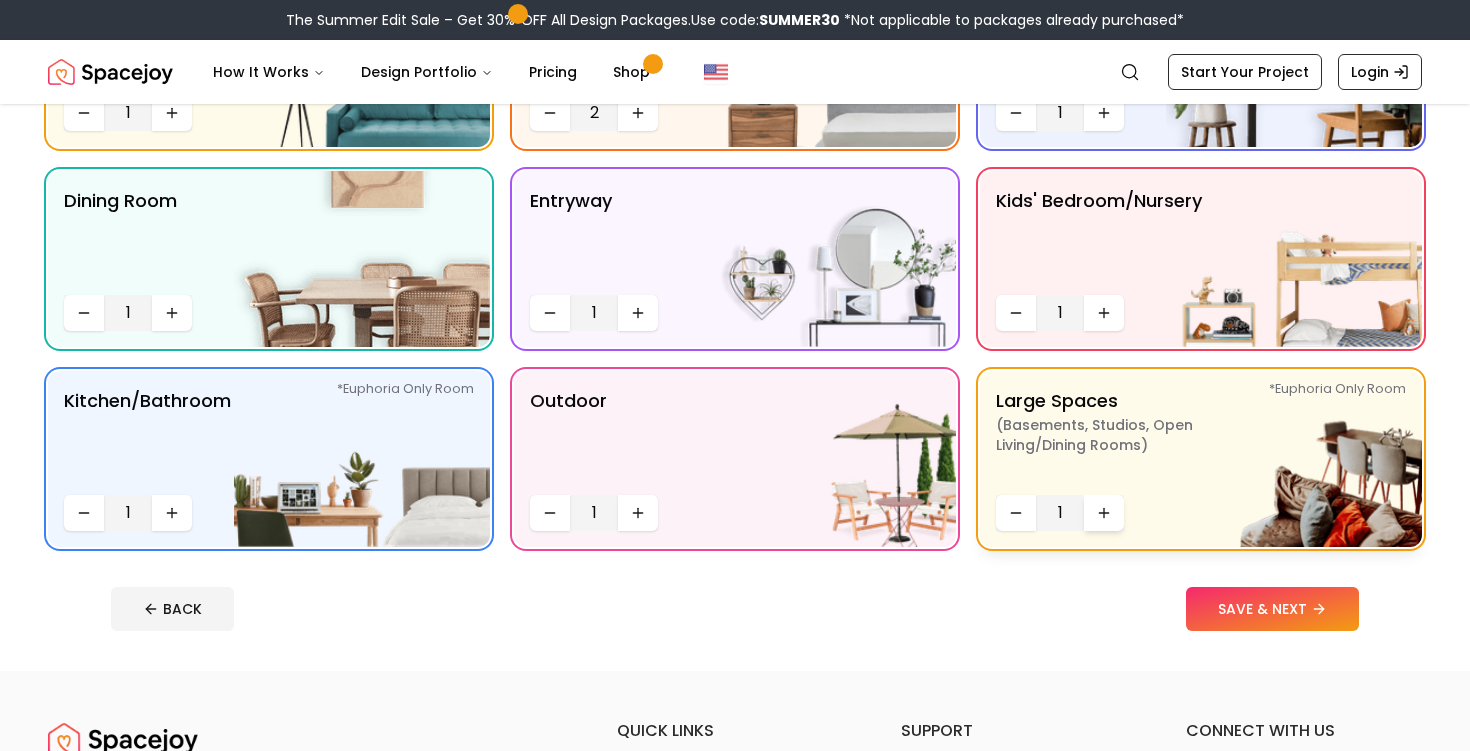 click at bounding box center [1104, 513] 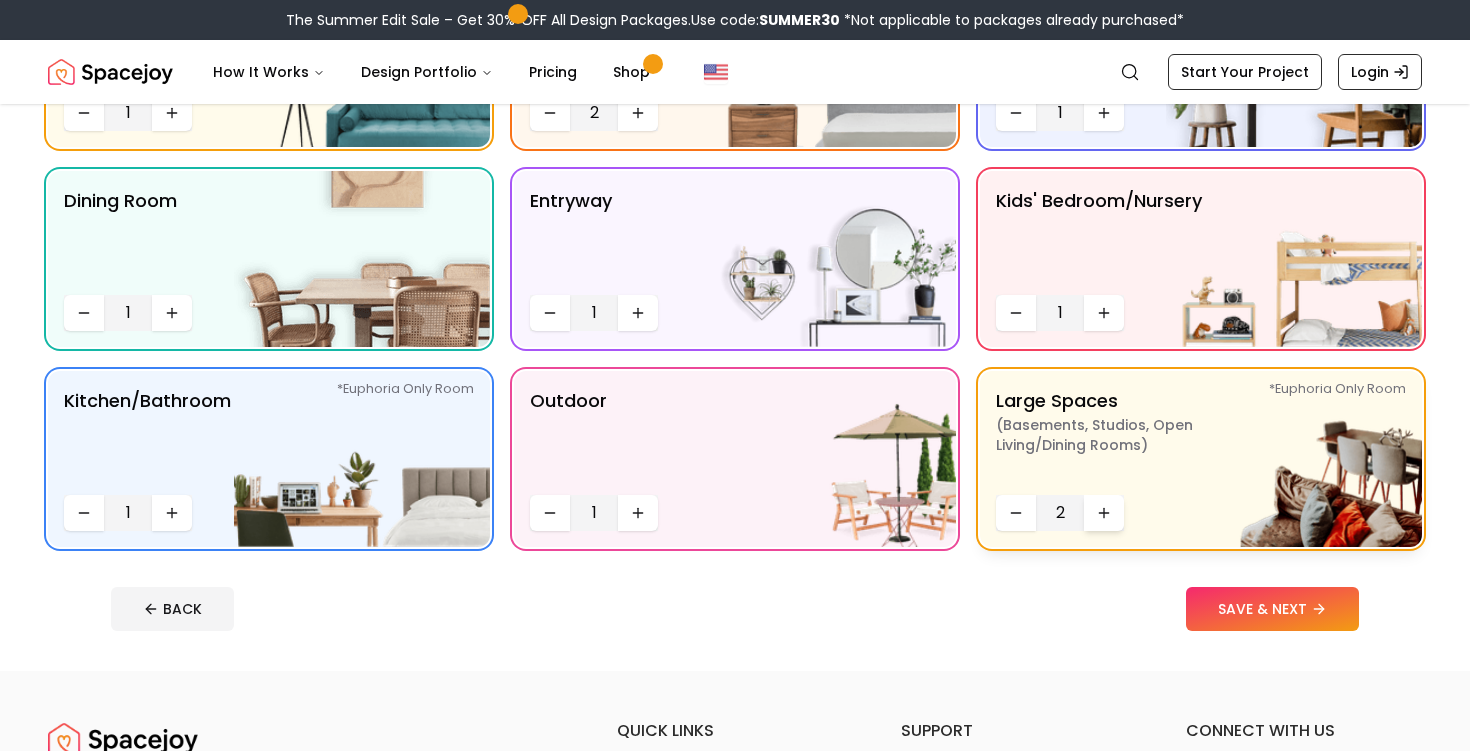 click at bounding box center (1104, 513) 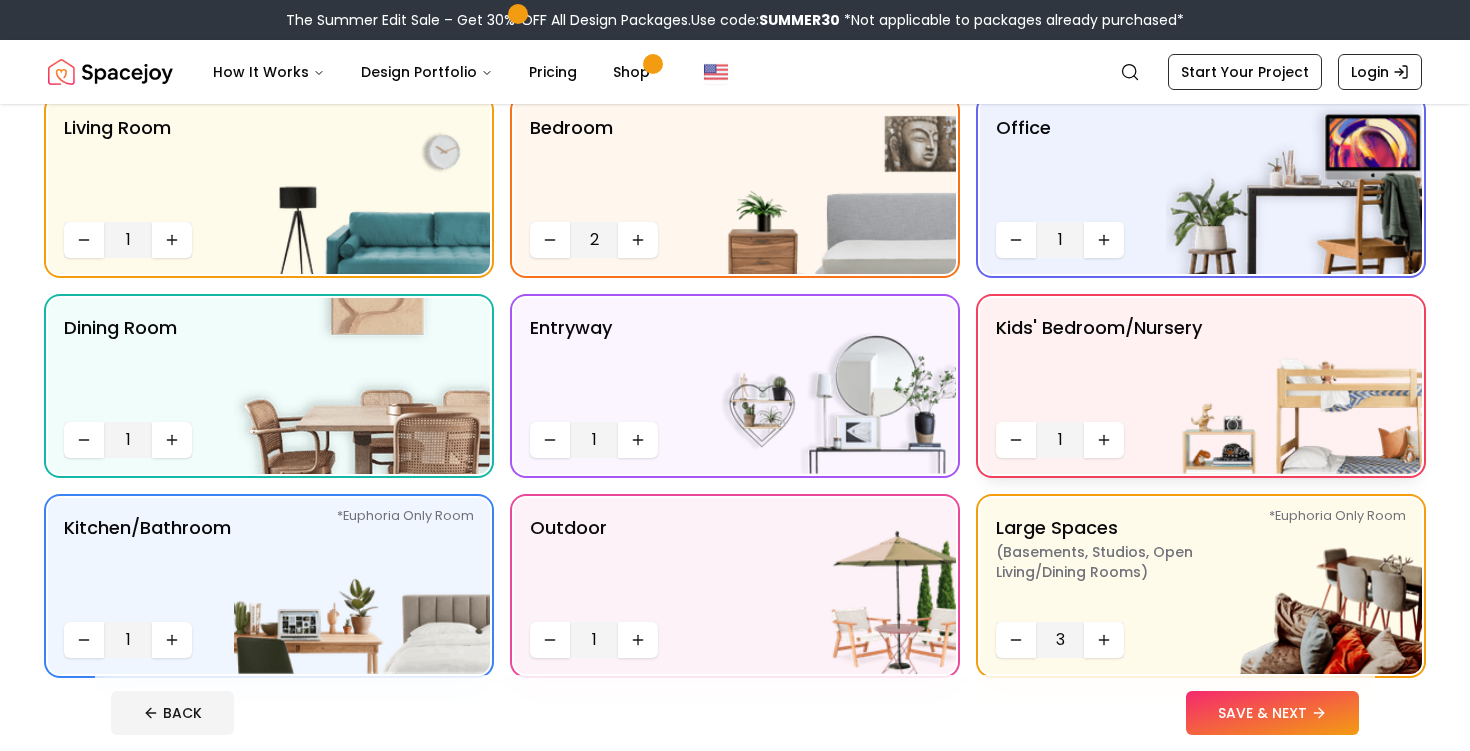 scroll, scrollTop: 184, scrollLeft: 0, axis: vertical 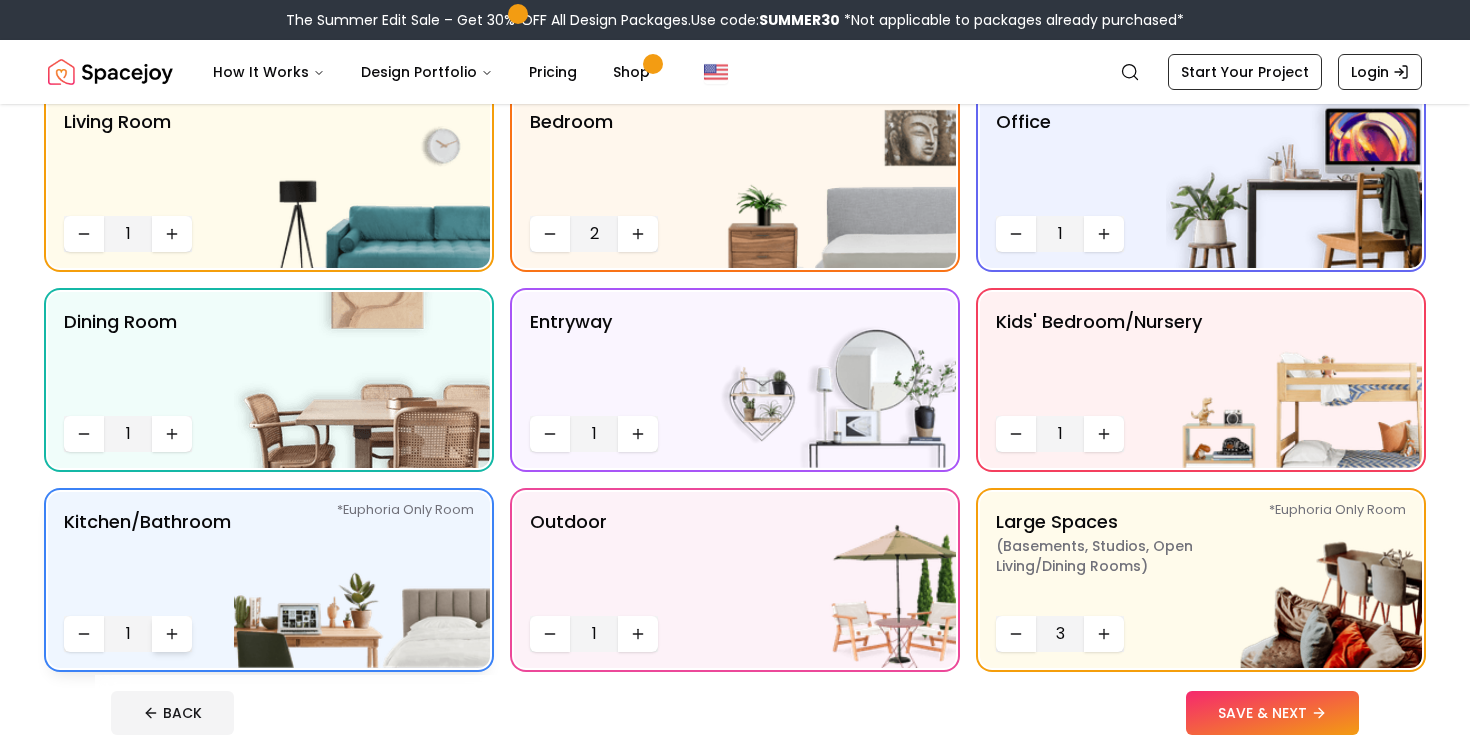 click 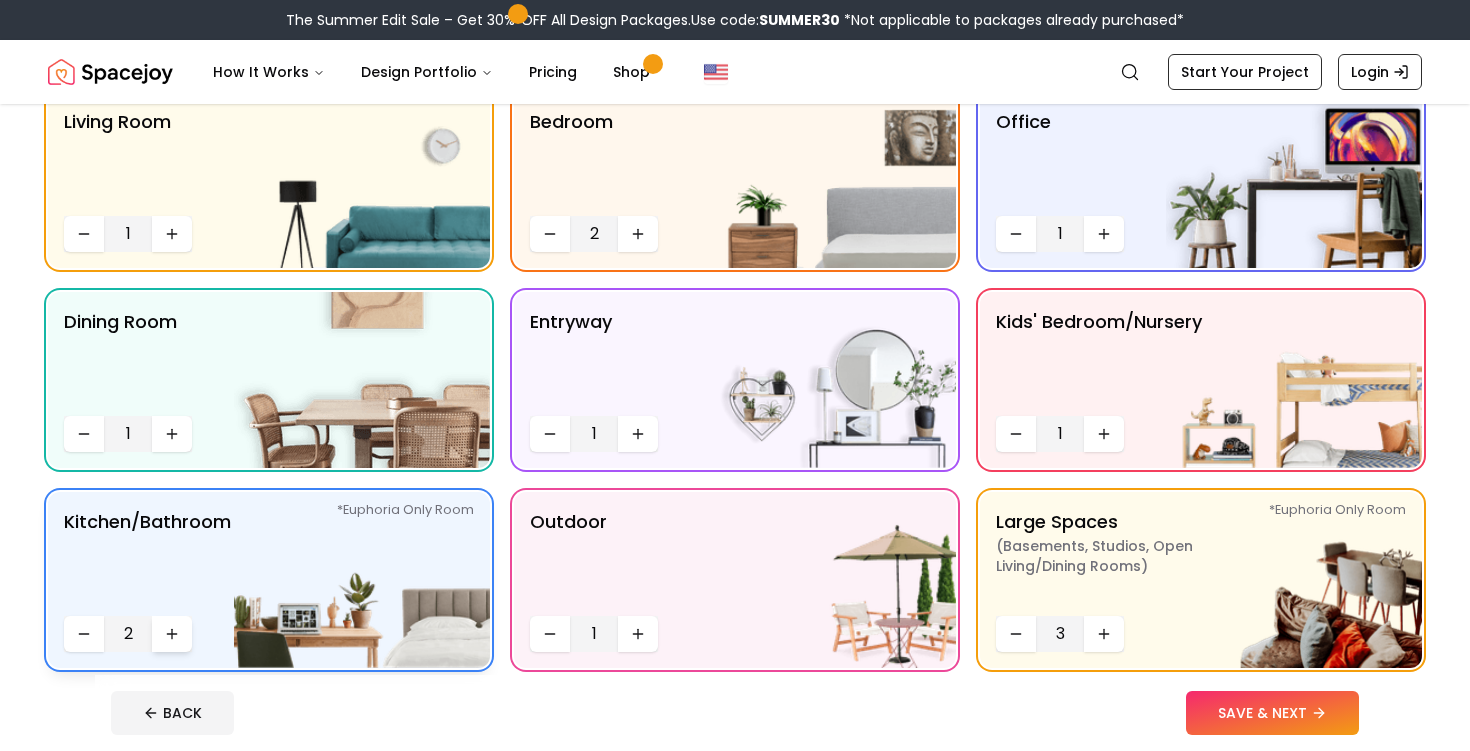 click 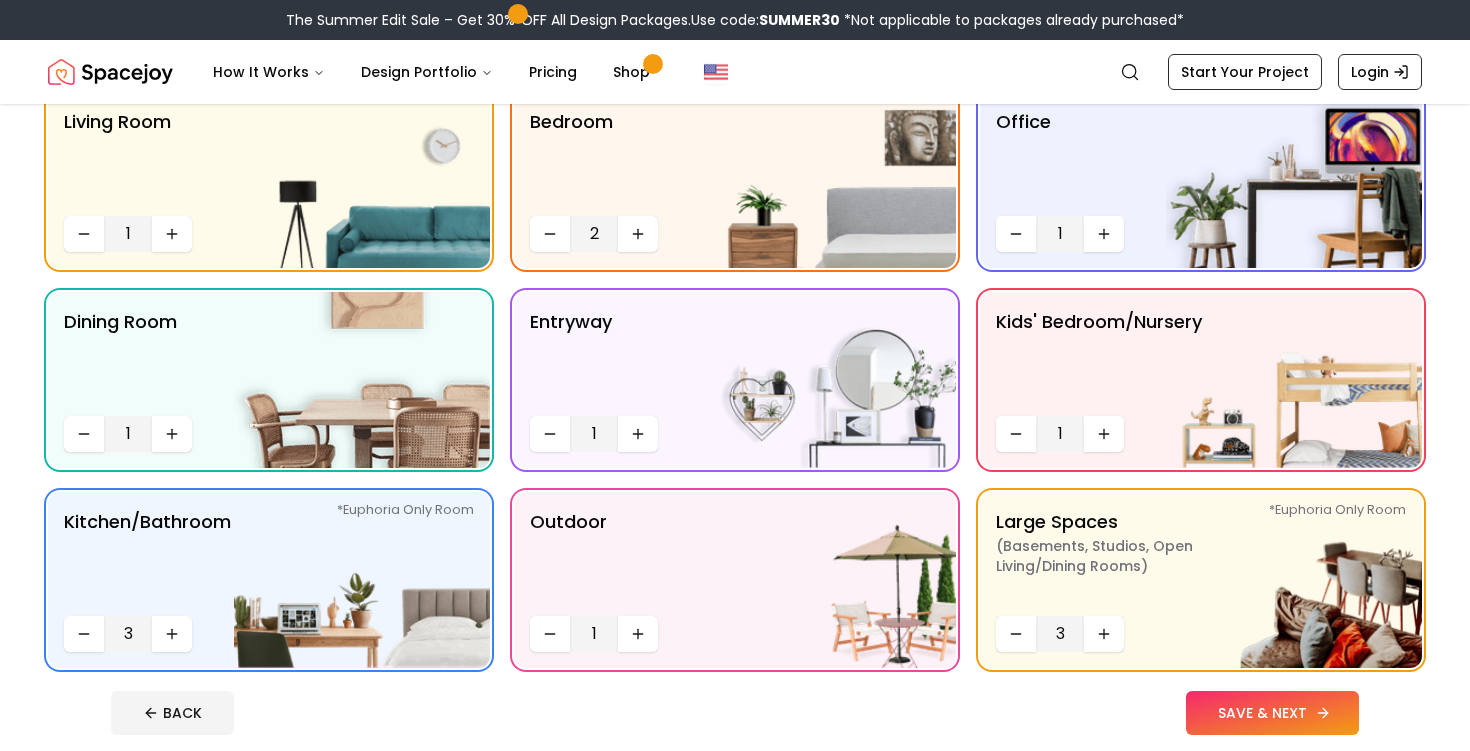 click on "SAVE & NEXT" at bounding box center [1272, 713] 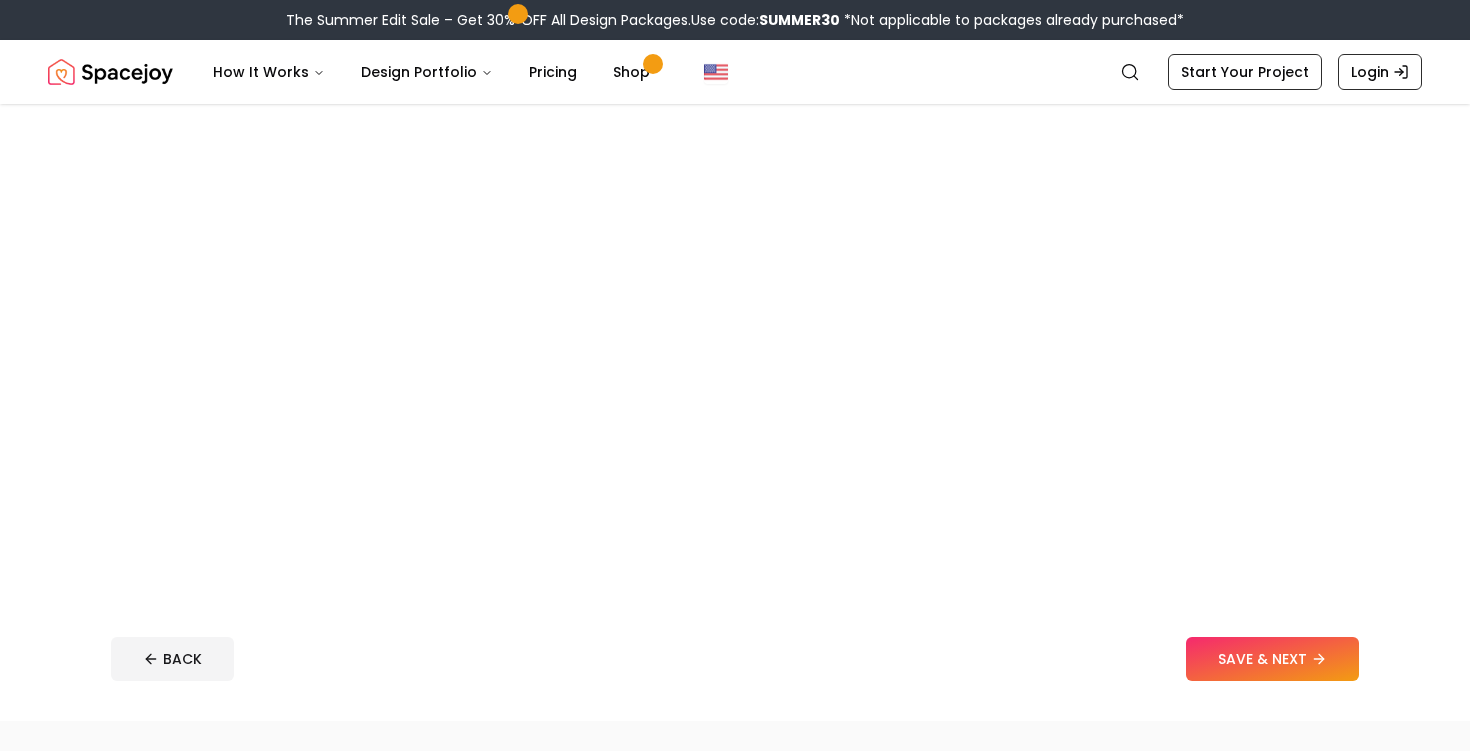 scroll, scrollTop: 0, scrollLeft: 0, axis: both 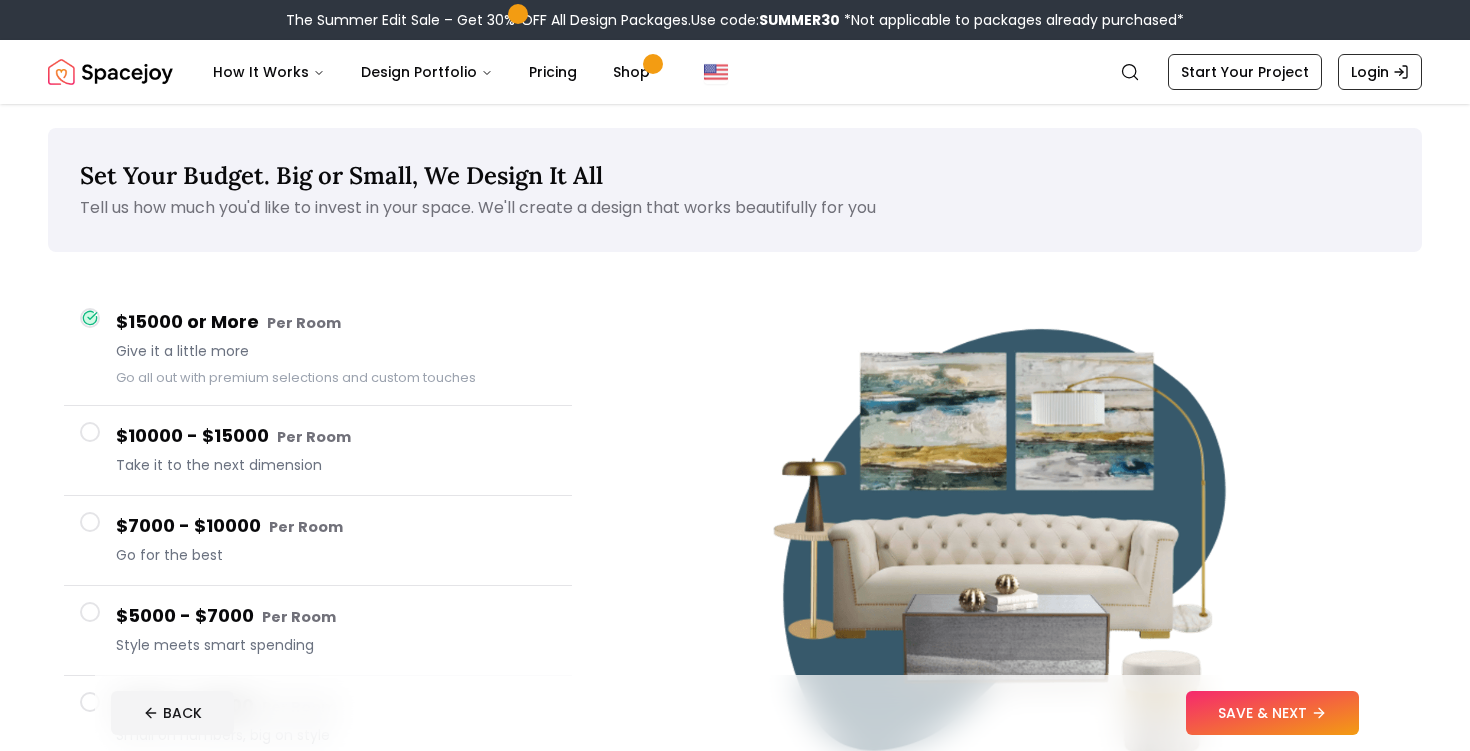 click on "$10000 - $15000    Per Room" at bounding box center (336, 436) 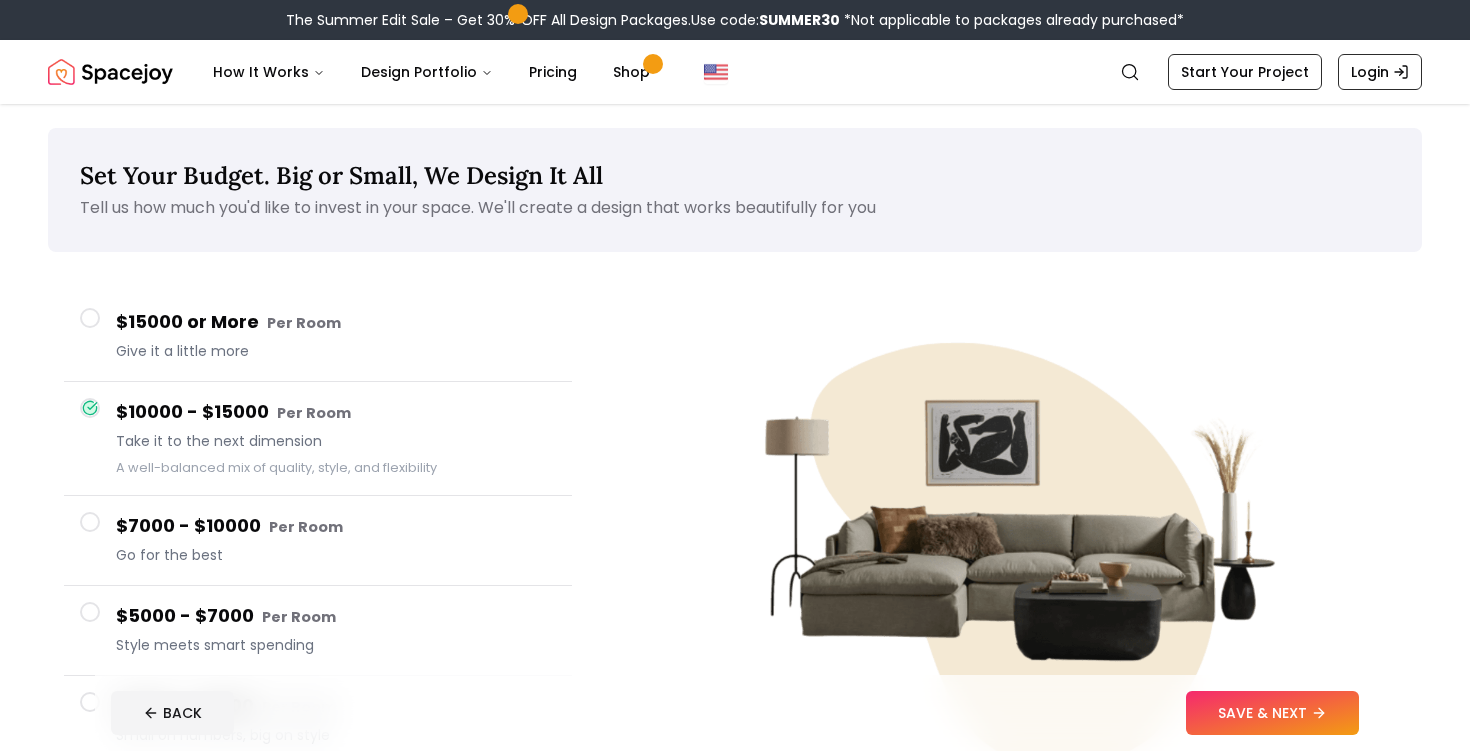 click on "Give it a little more" at bounding box center [336, 351] 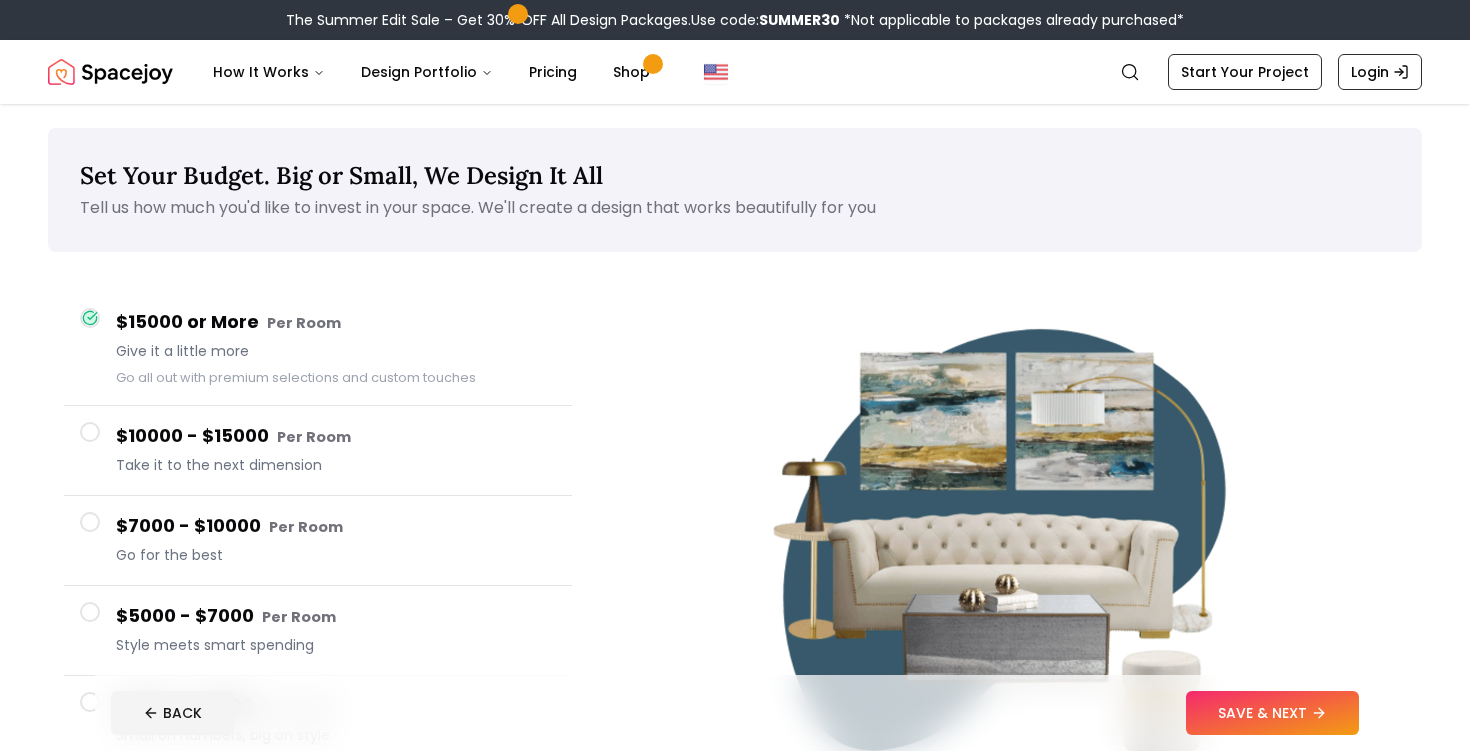 click on "Style meets smart spending" at bounding box center (336, 645) 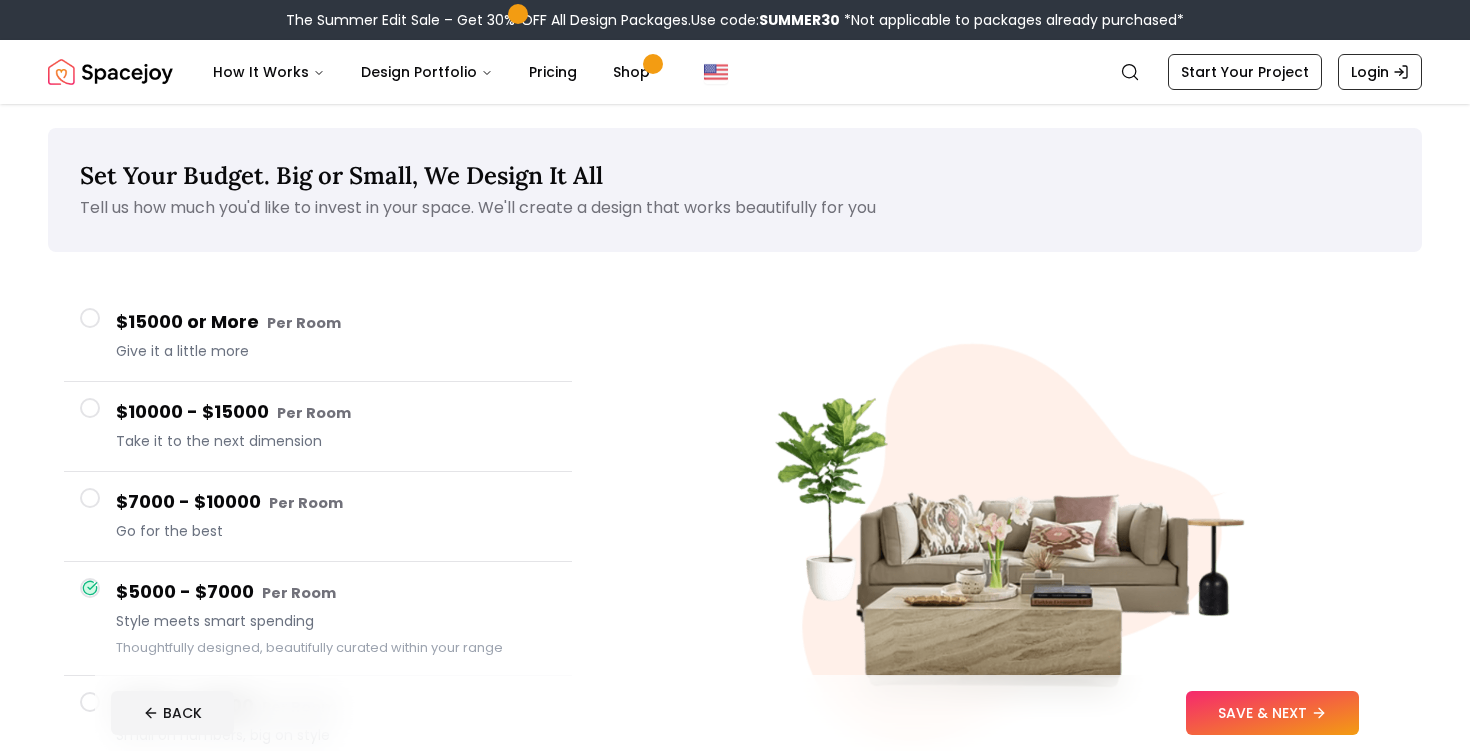 click on "$10000 - $15000    Per Room" at bounding box center (336, 412) 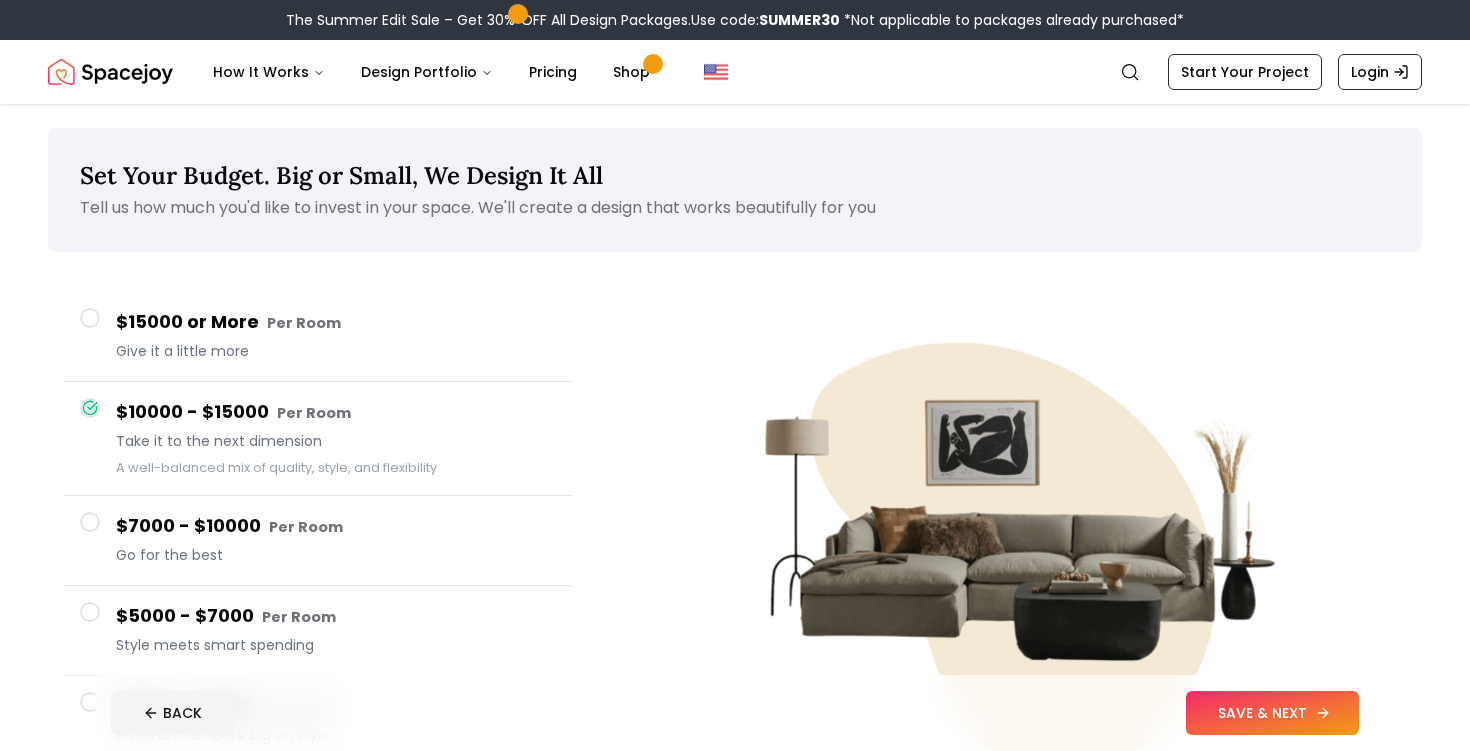 click on "SAVE & NEXT" at bounding box center (1272, 713) 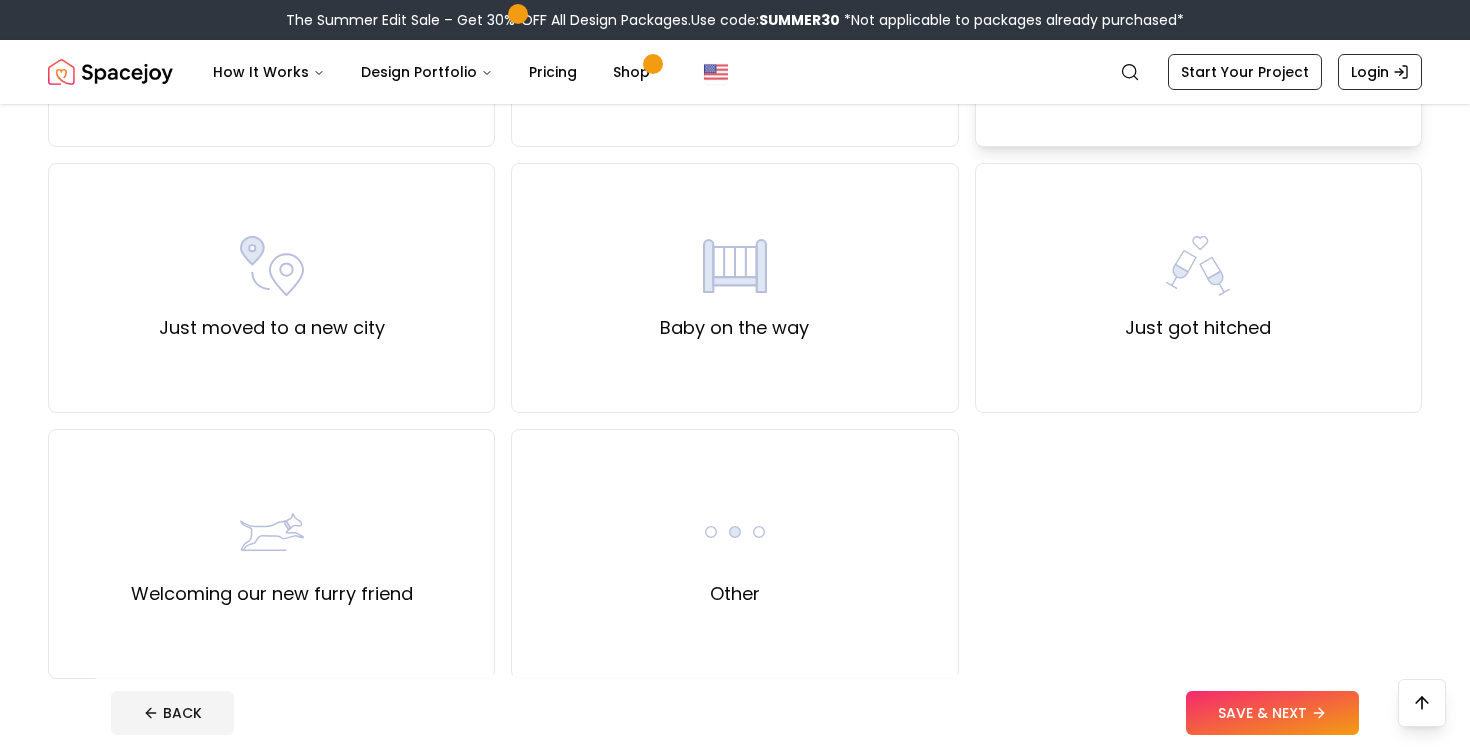 scroll, scrollTop: 664, scrollLeft: 0, axis: vertical 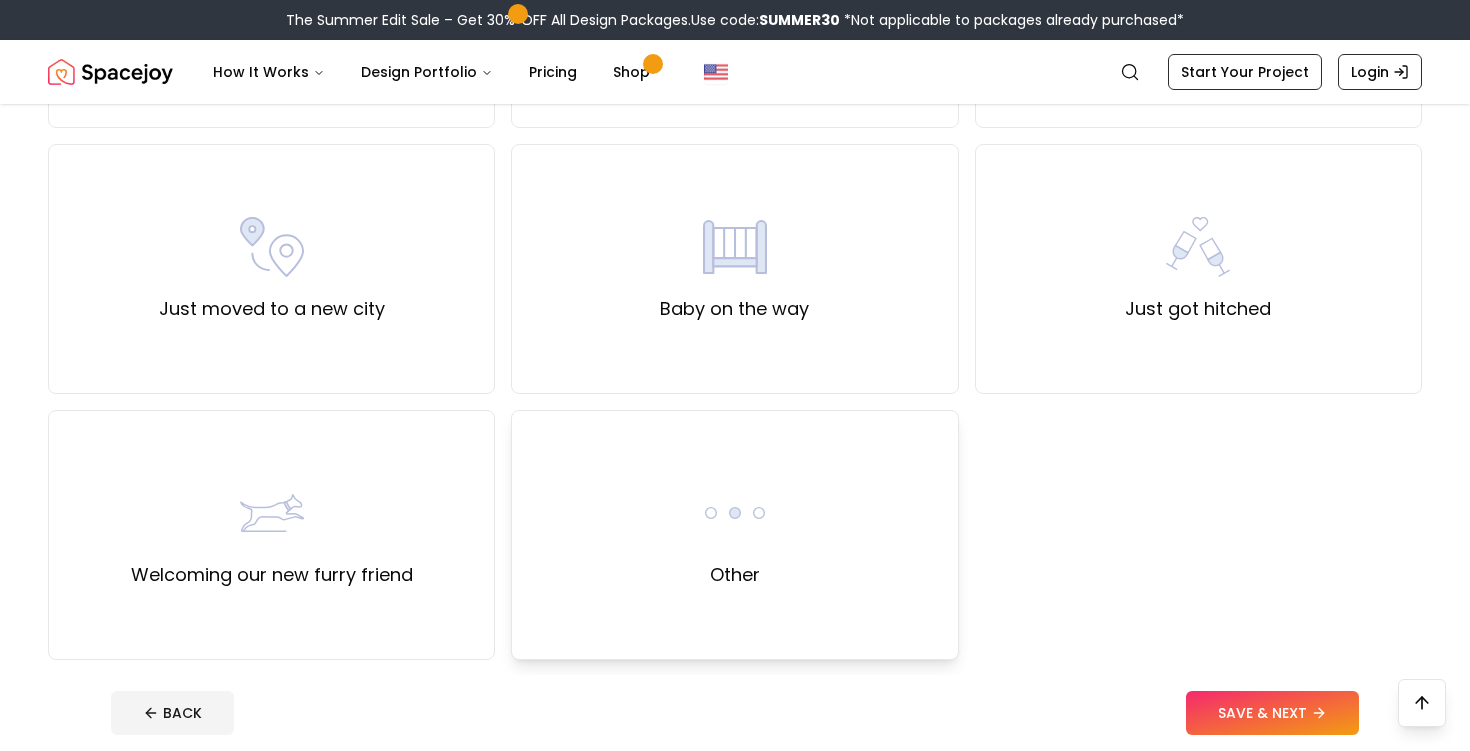 click on "Other" at bounding box center (734, 535) 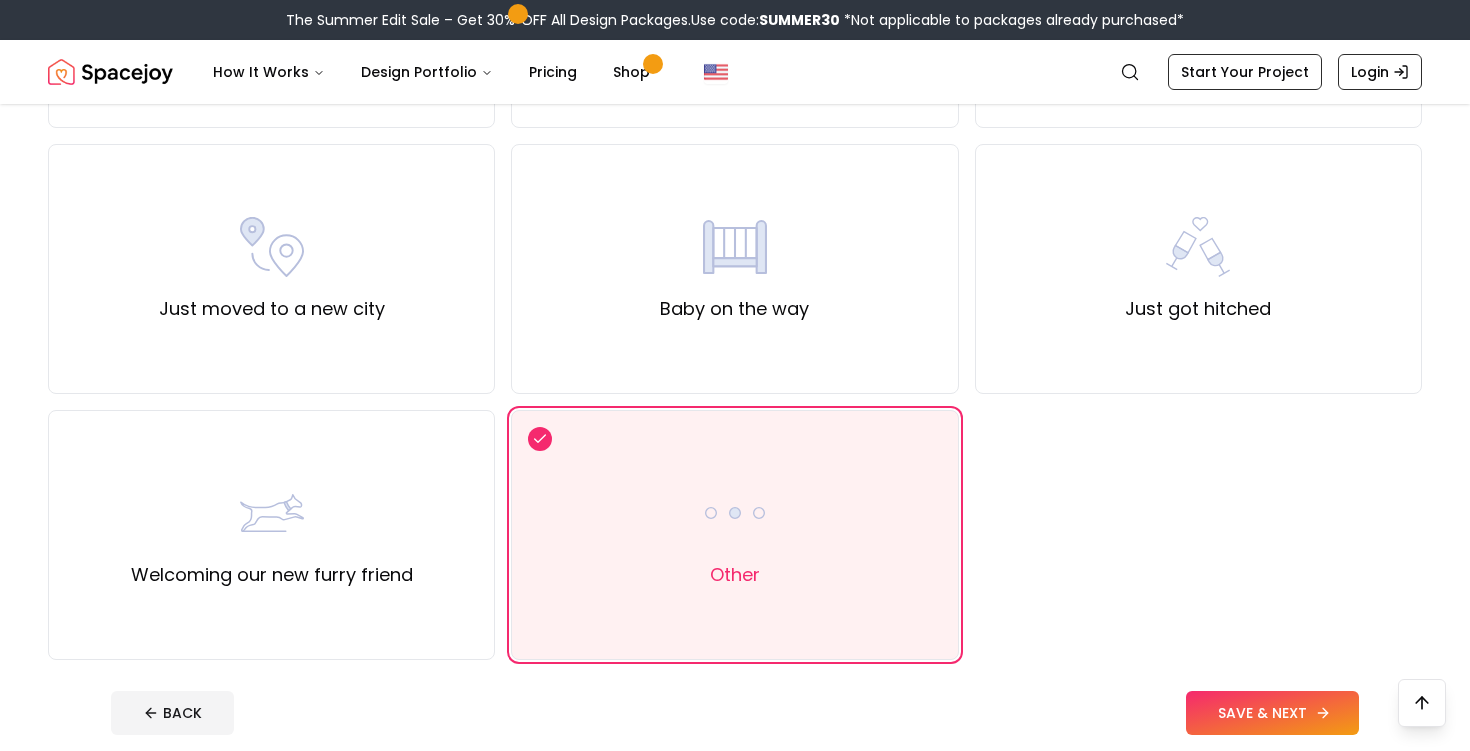 click on "SAVE & NEXT" at bounding box center (1272, 713) 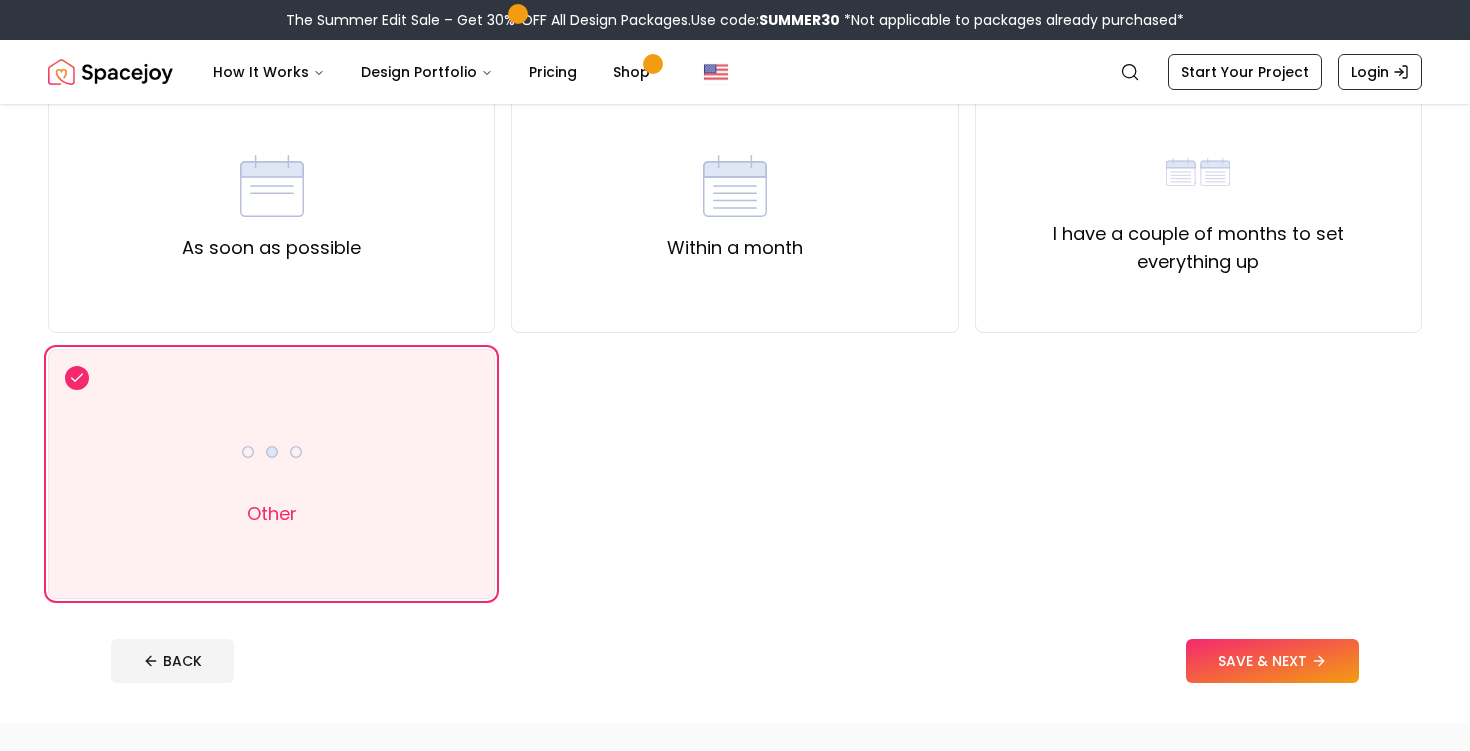 scroll, scrollTop: 197, scrollLeft: 0, axis: vertical 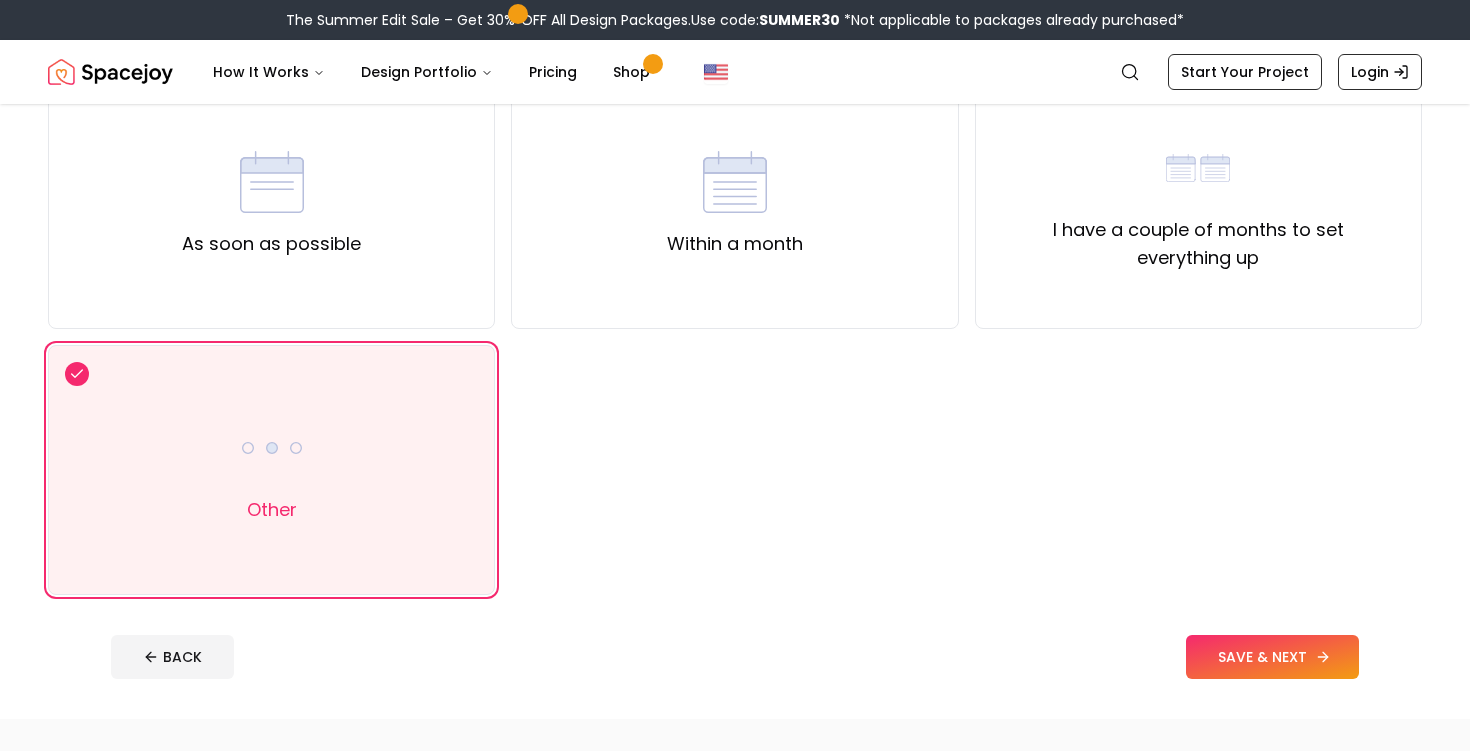 click on "SAVE & NEXT" at bounding box center [1272, 657] 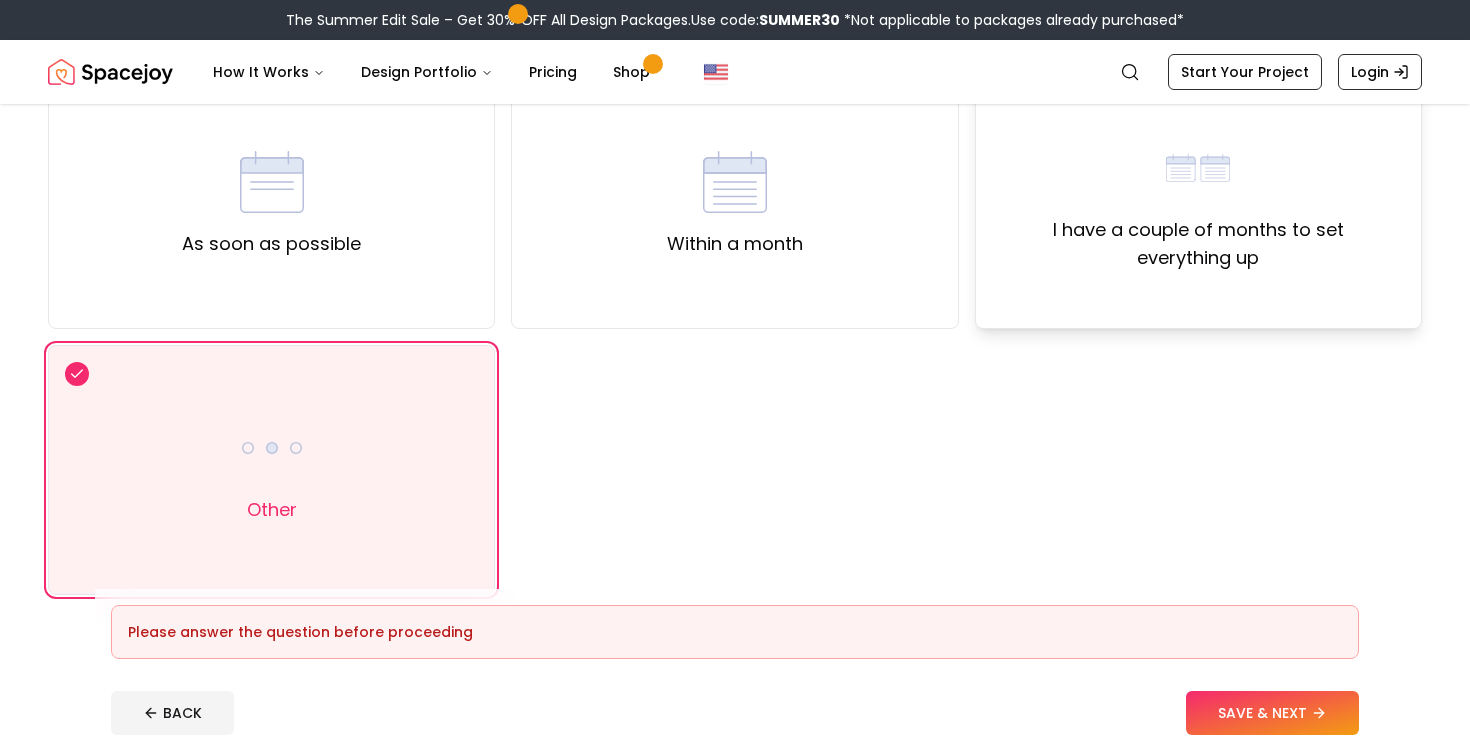 click on "I have a couple of months to set everything up" at bounding box center [1198, 204] 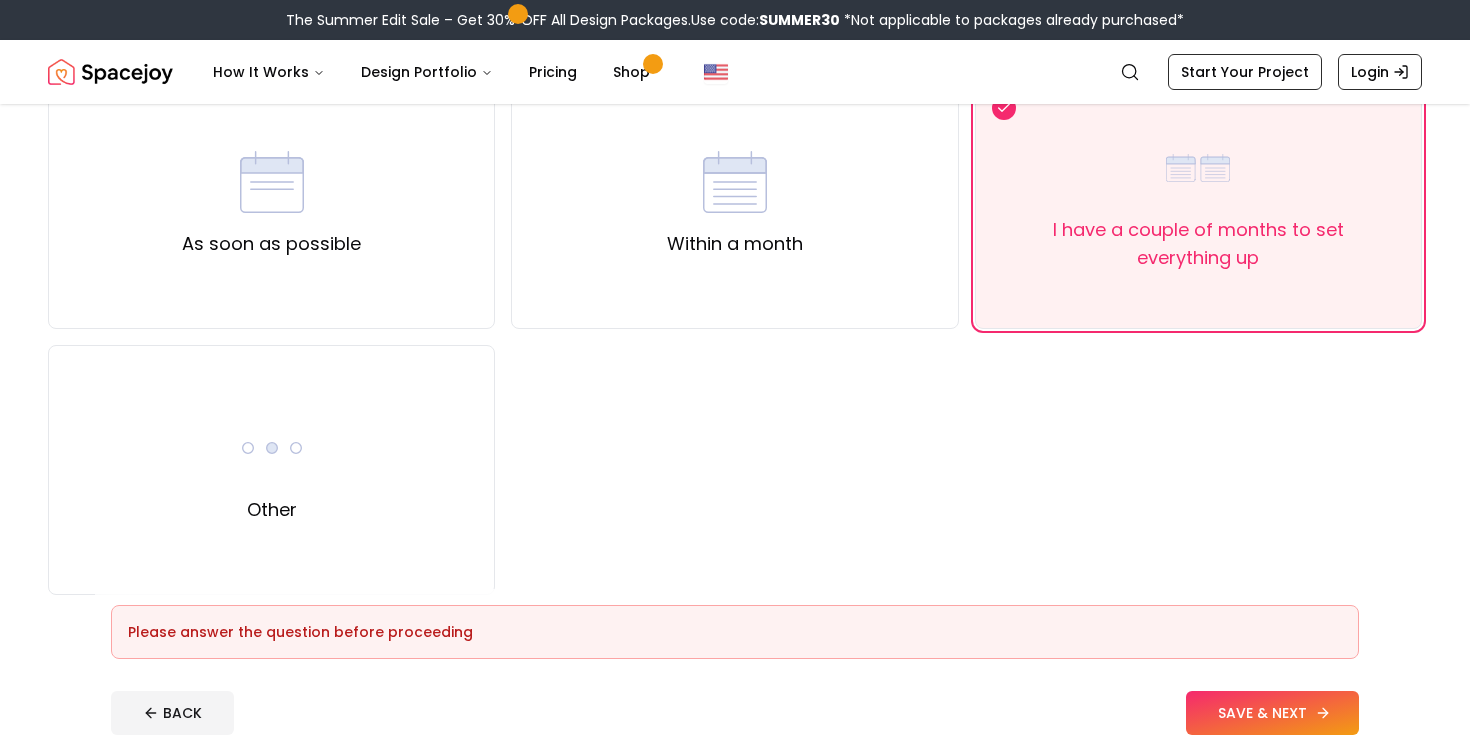 click on "SAVE & NEXT" at bounding box center [1272, 713] 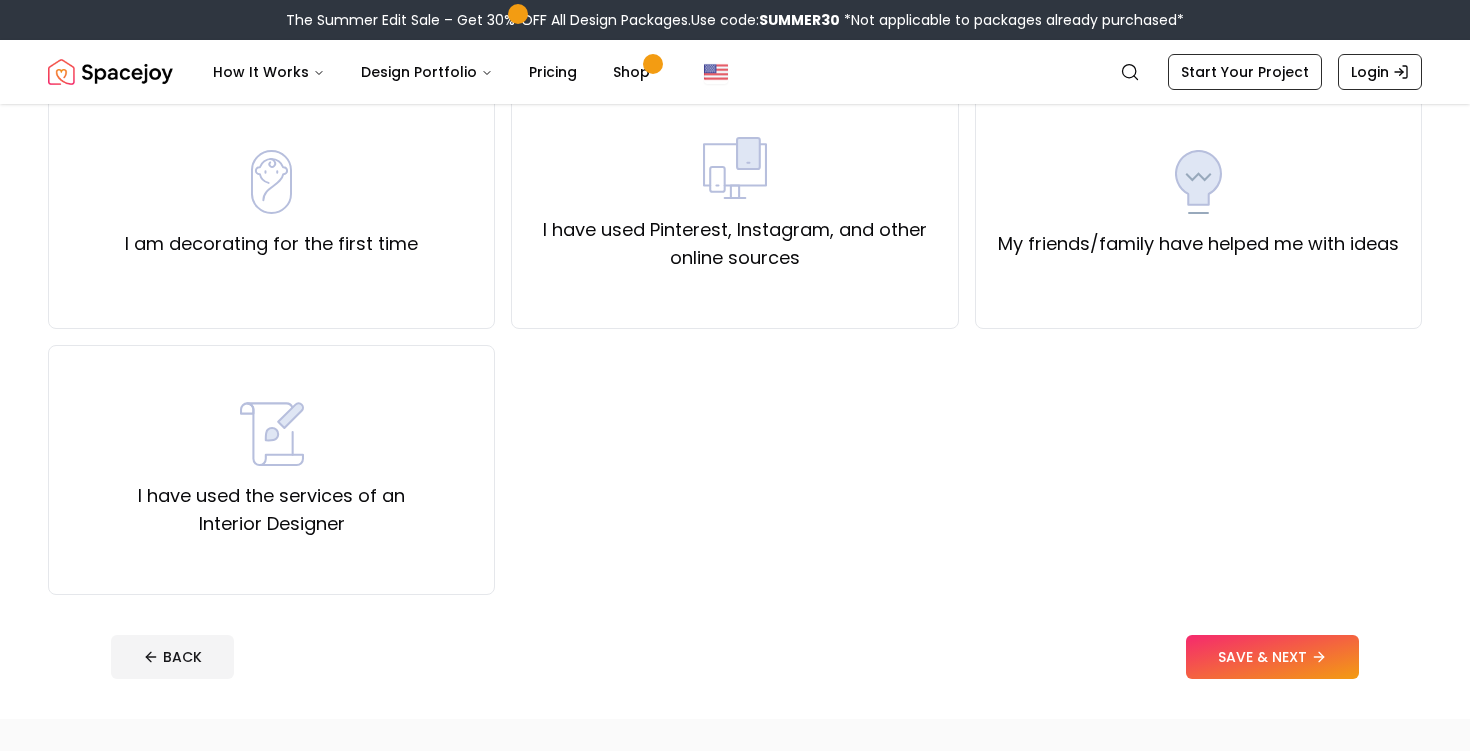 scroll, scrollTop: 0, scrollLeft: 0, axis: both 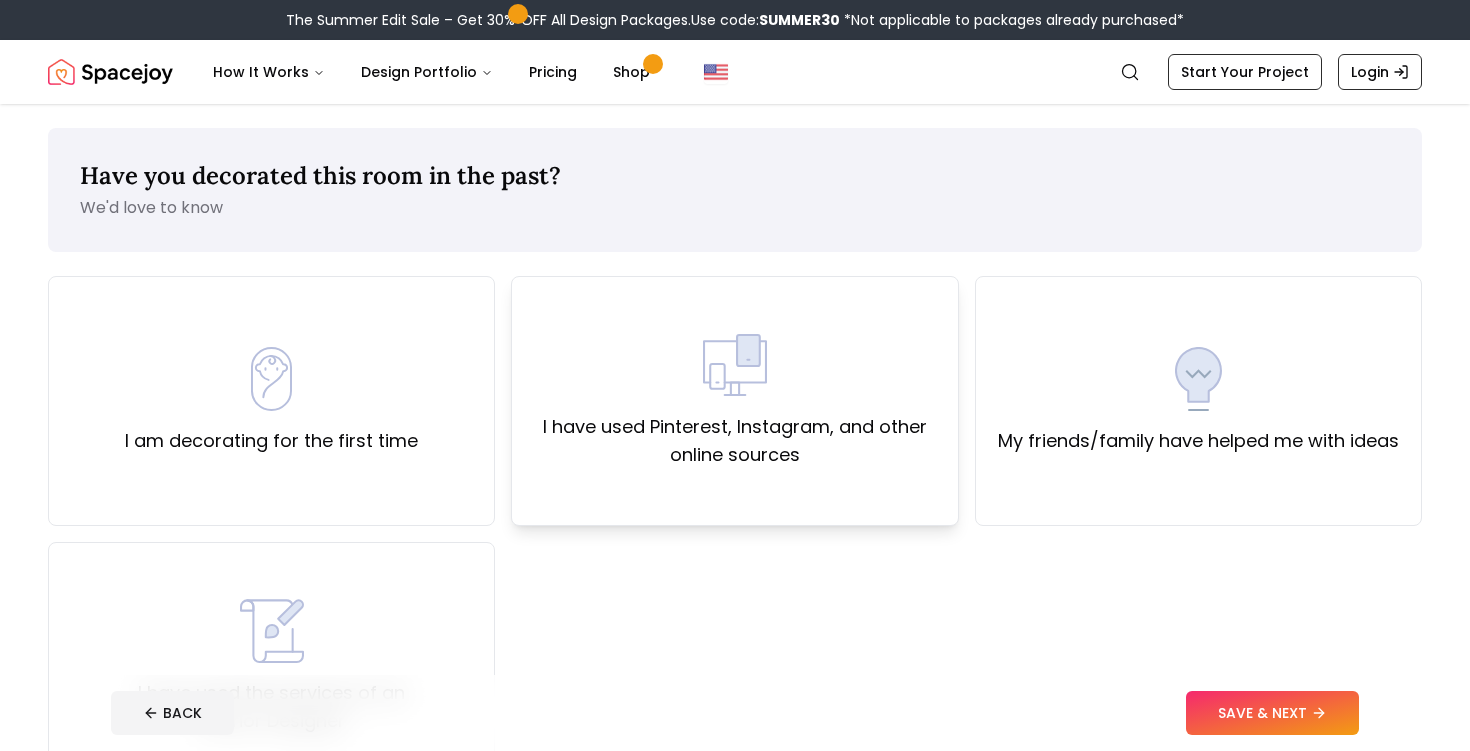 click on "I have used Pinterest, Instagram, and other online sources" at bounding box center (734, 441) 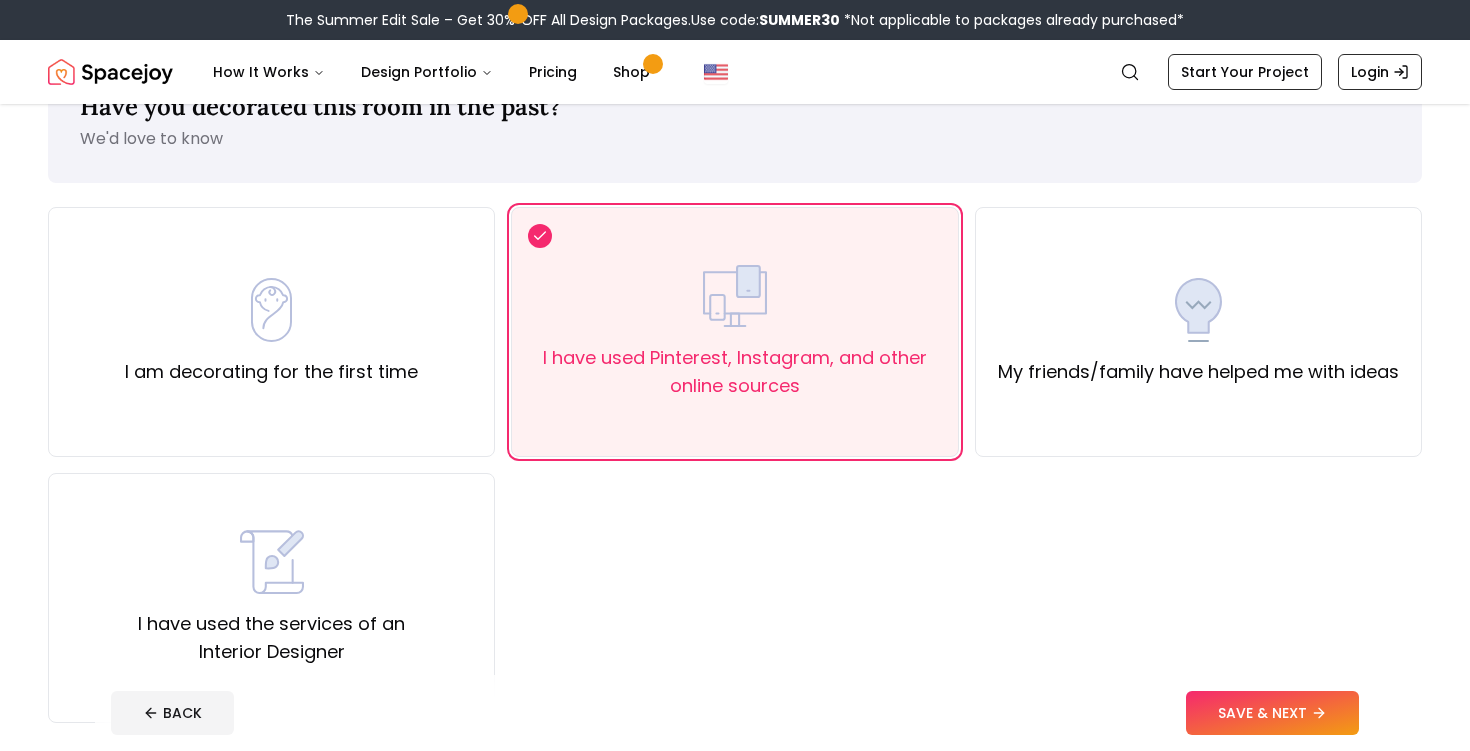 scroll, scrollTop: 46, scrollLeft: 0, axis: vertical 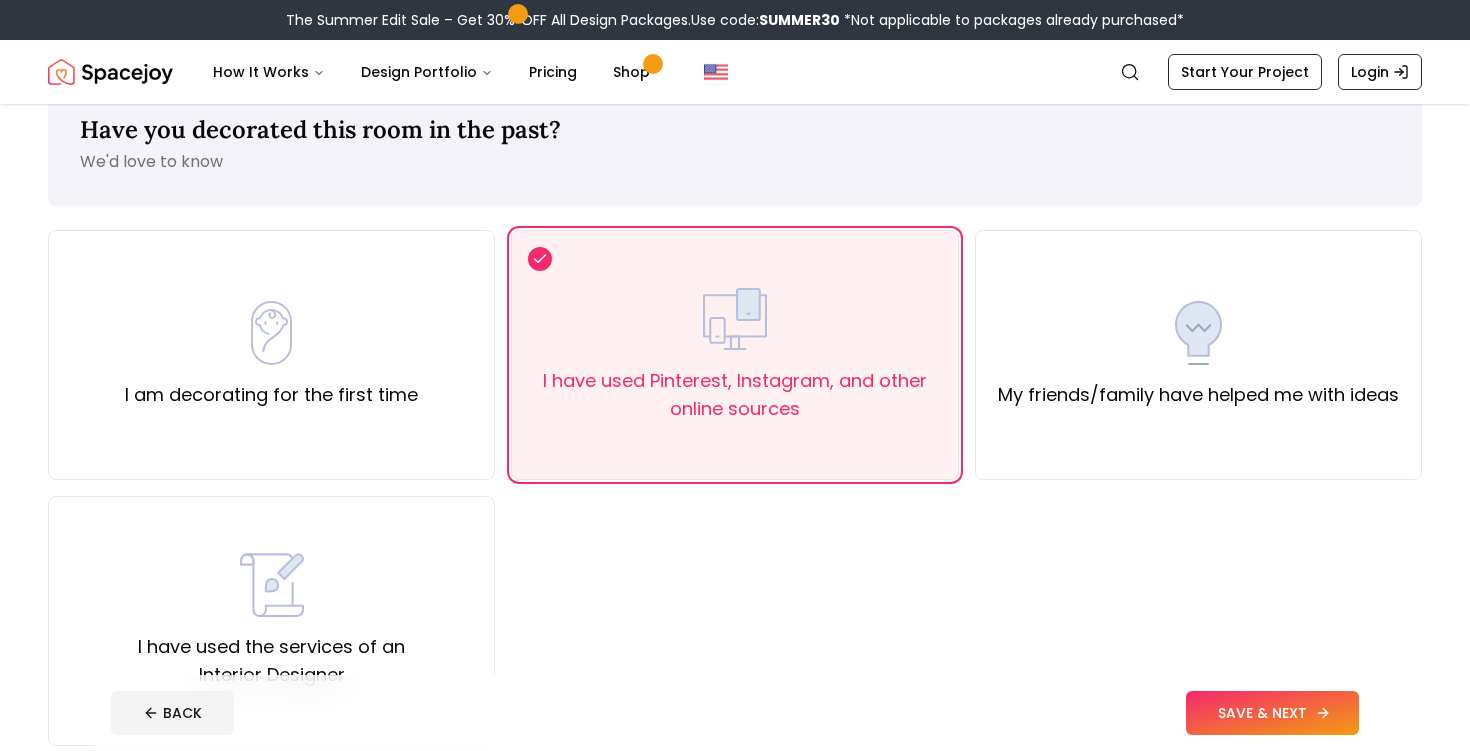 click on "SAVE & NEXT" at bounding box center (1272, 713) 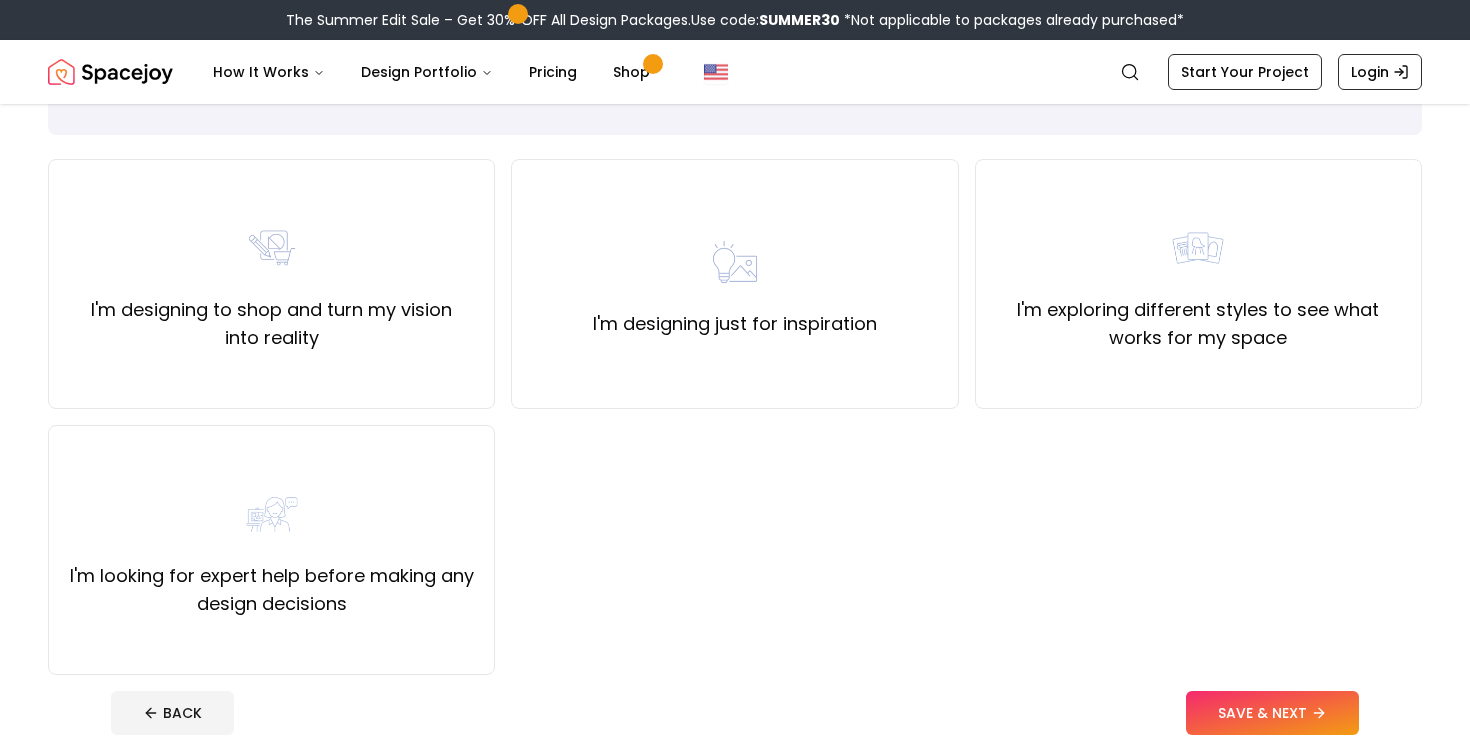 scroll, scrollTop: 122, scrollLeft: 0, axis: vertical 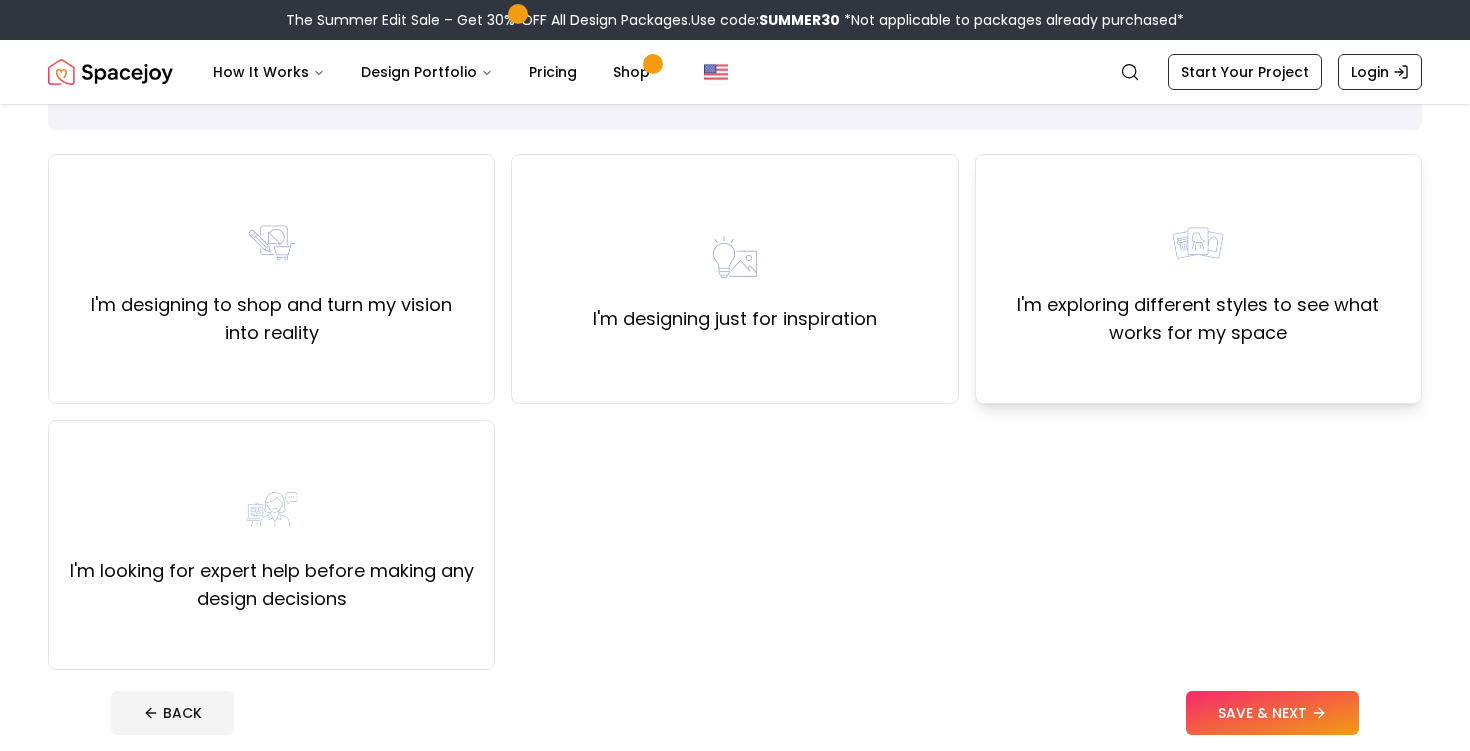 click on "I'm exploring different styles to see what works for my space" at bounding box center (1198, 279) 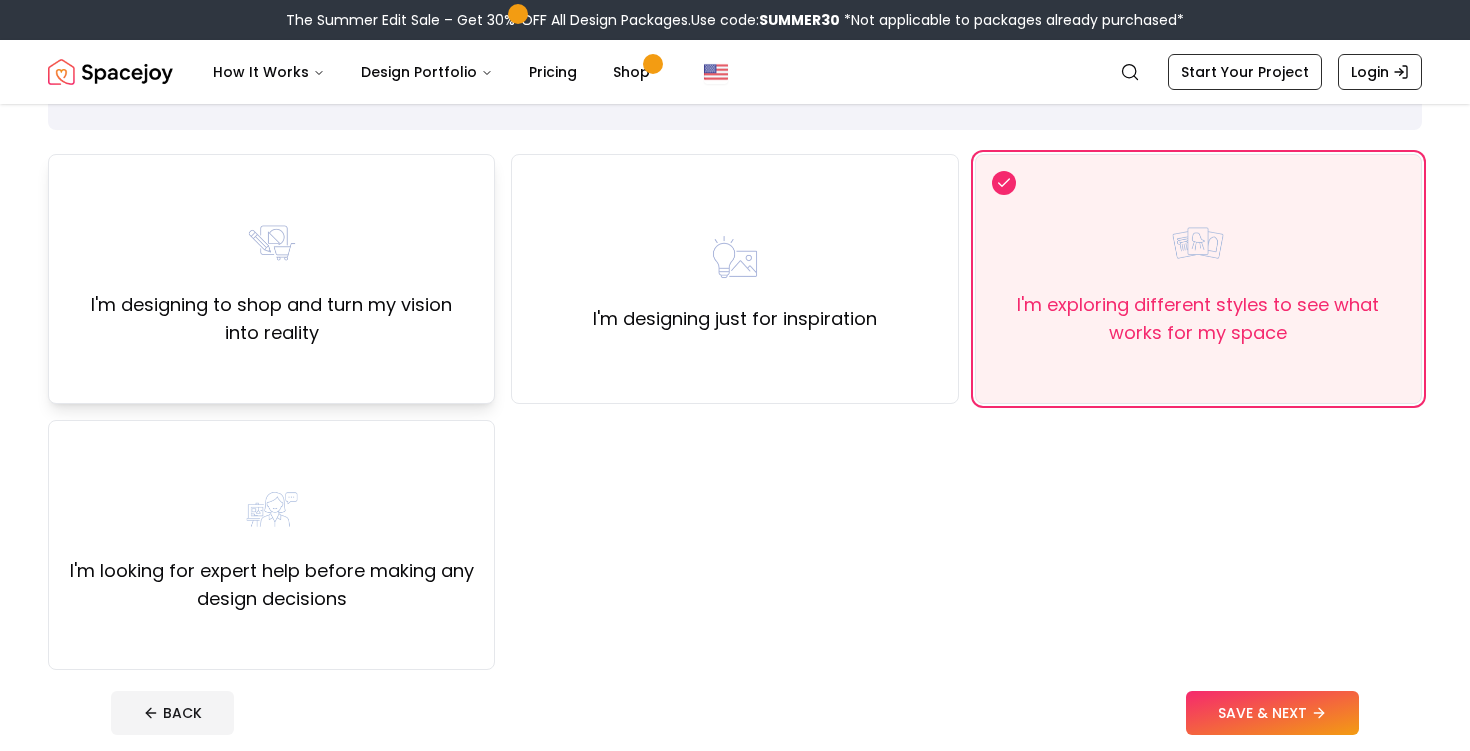 click on "I'm designing to shop and turn my vision into reality" at bounding box center (271, 279) 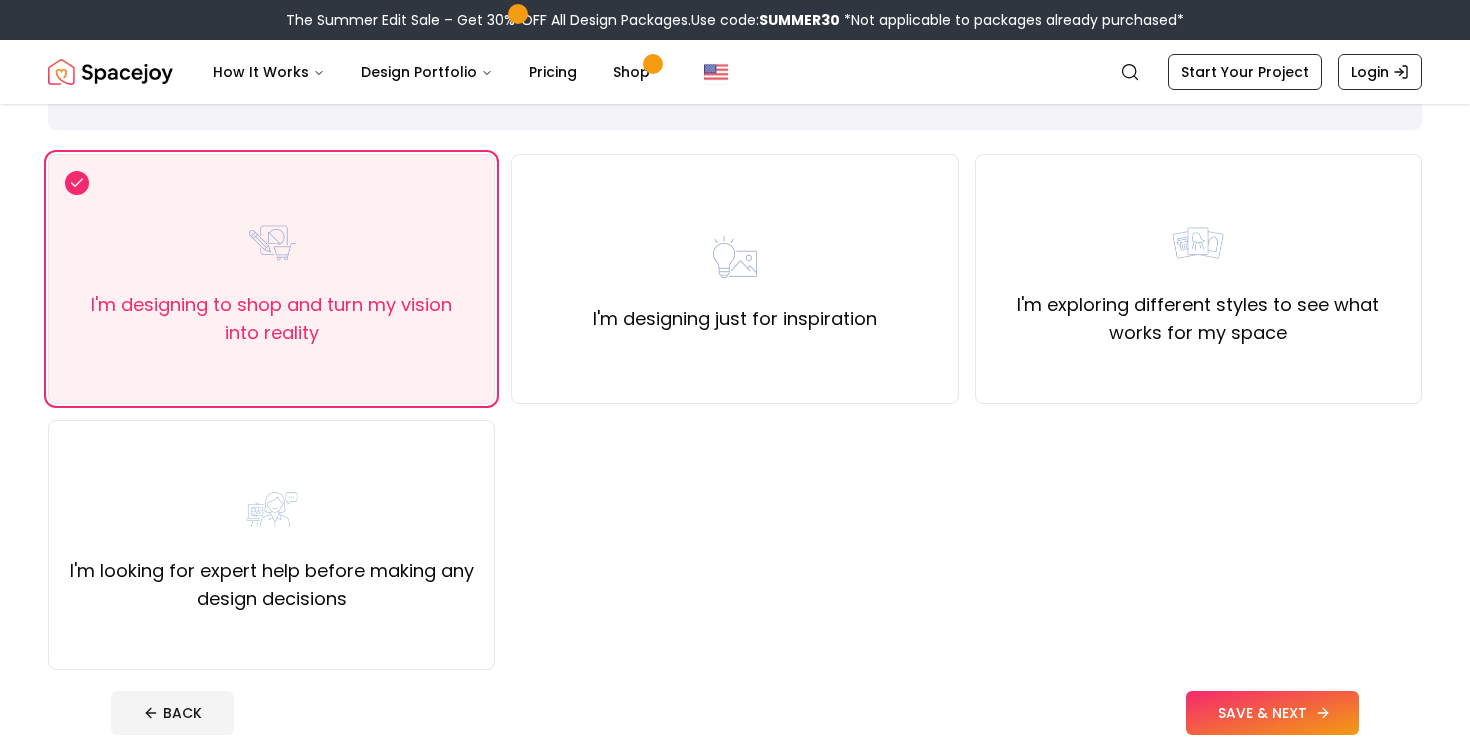 click on "SAVE & NEXT" at bounding box center (1272, 713) 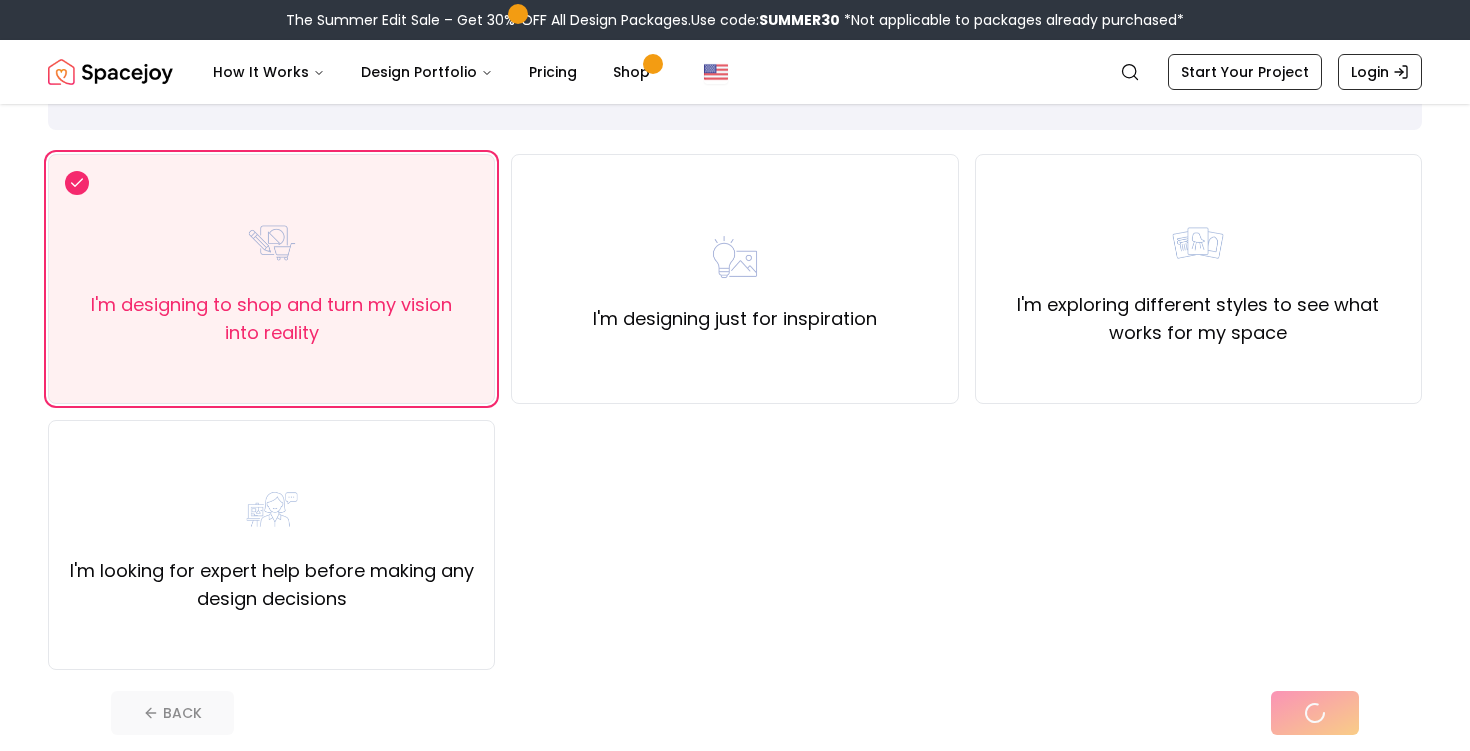scroll, scrollTop: 0, scrollLeft: 0, axis: both 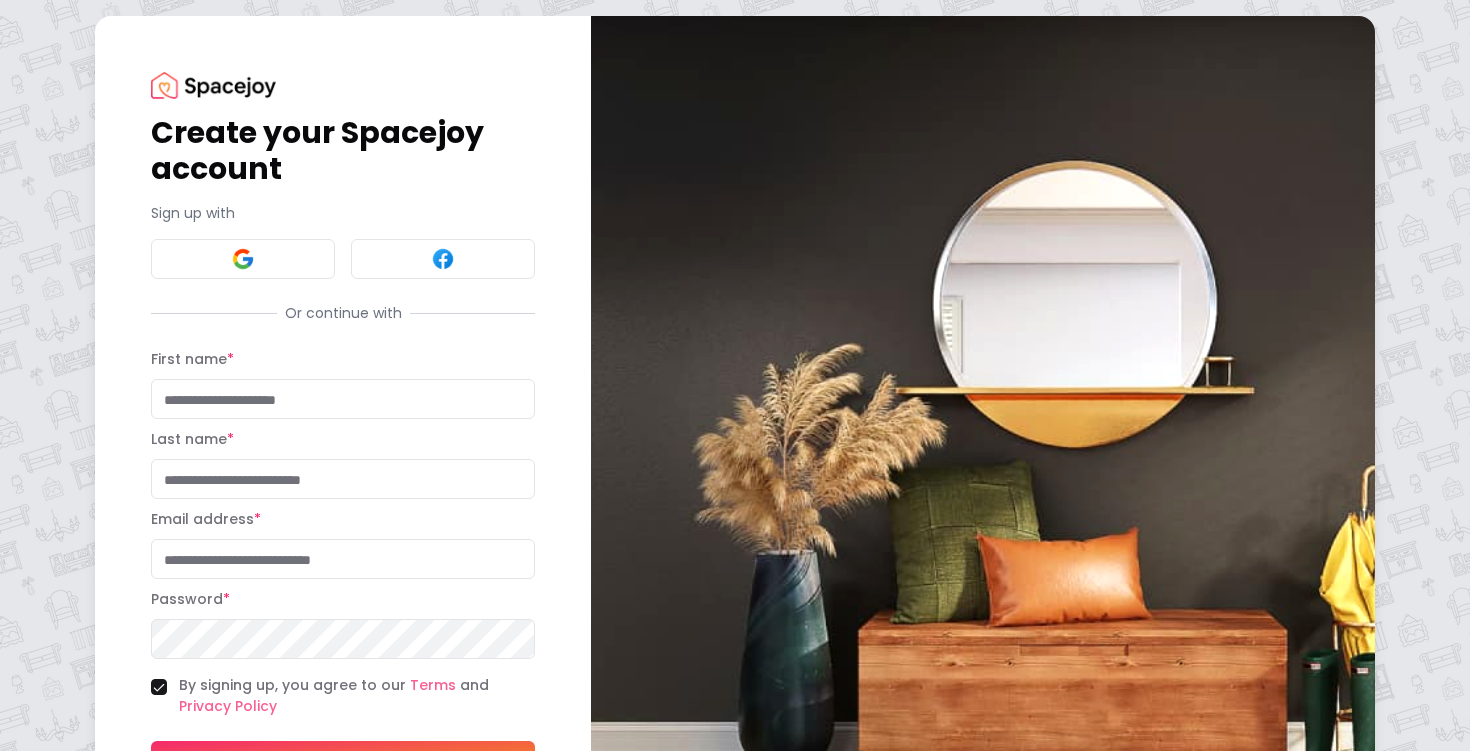 click on "First name  * Last name  *" at bounding box center [343, 423] 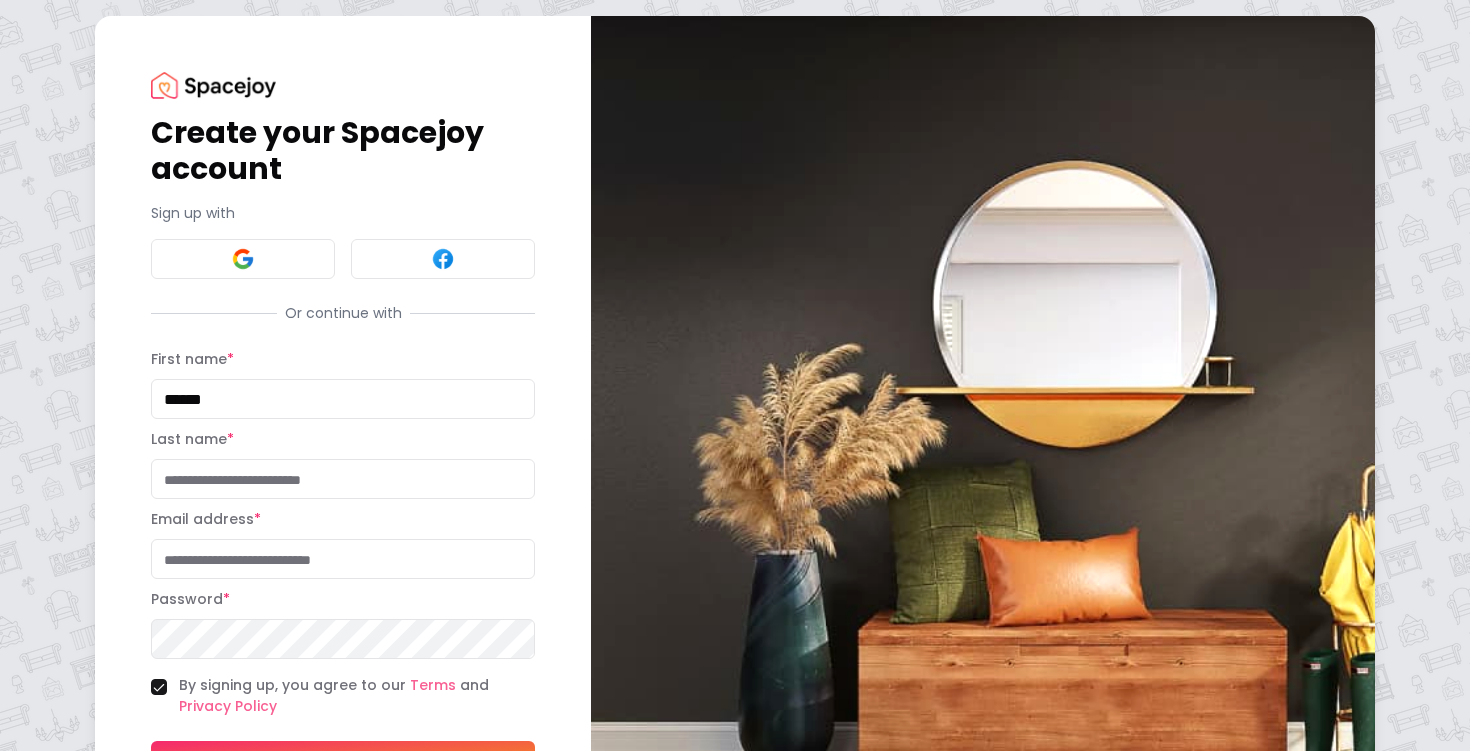 type on "******" 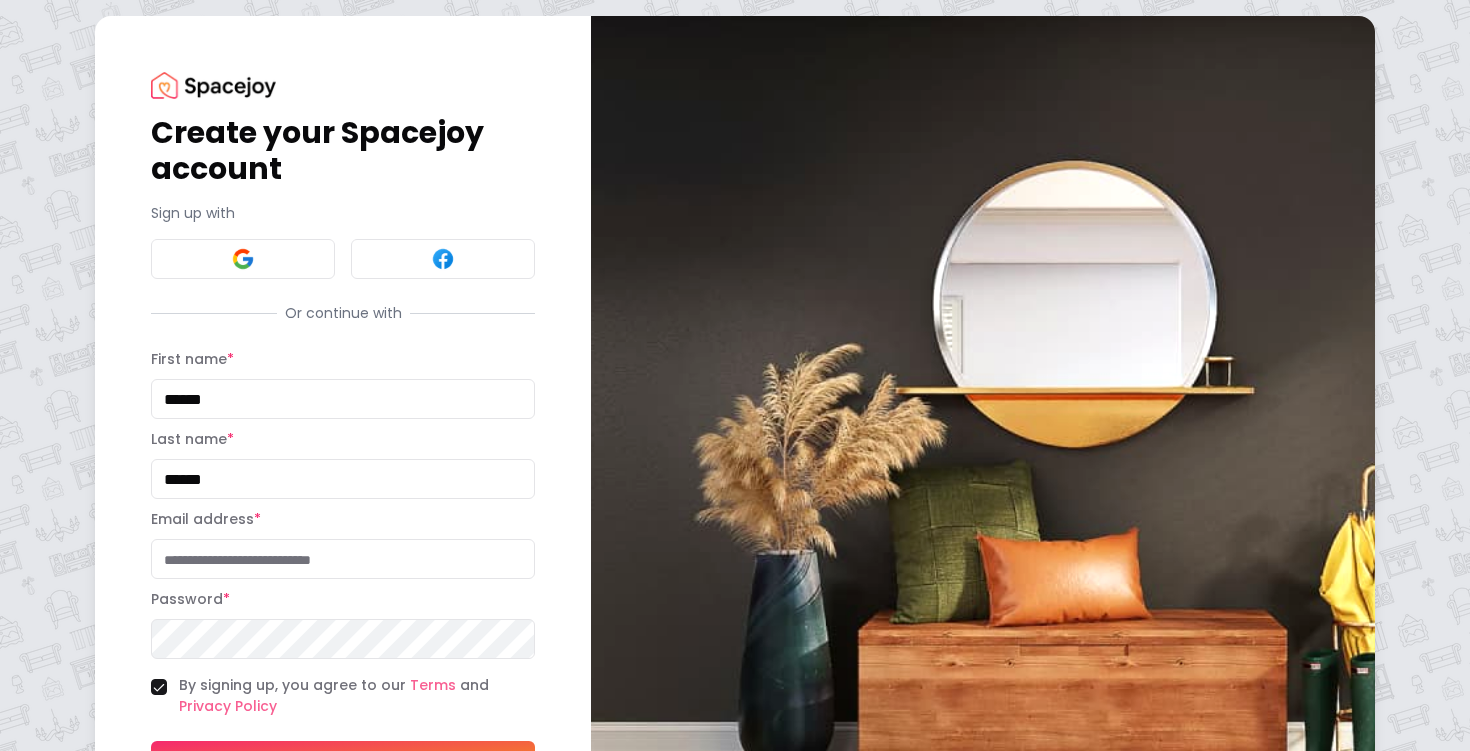 type on "******" 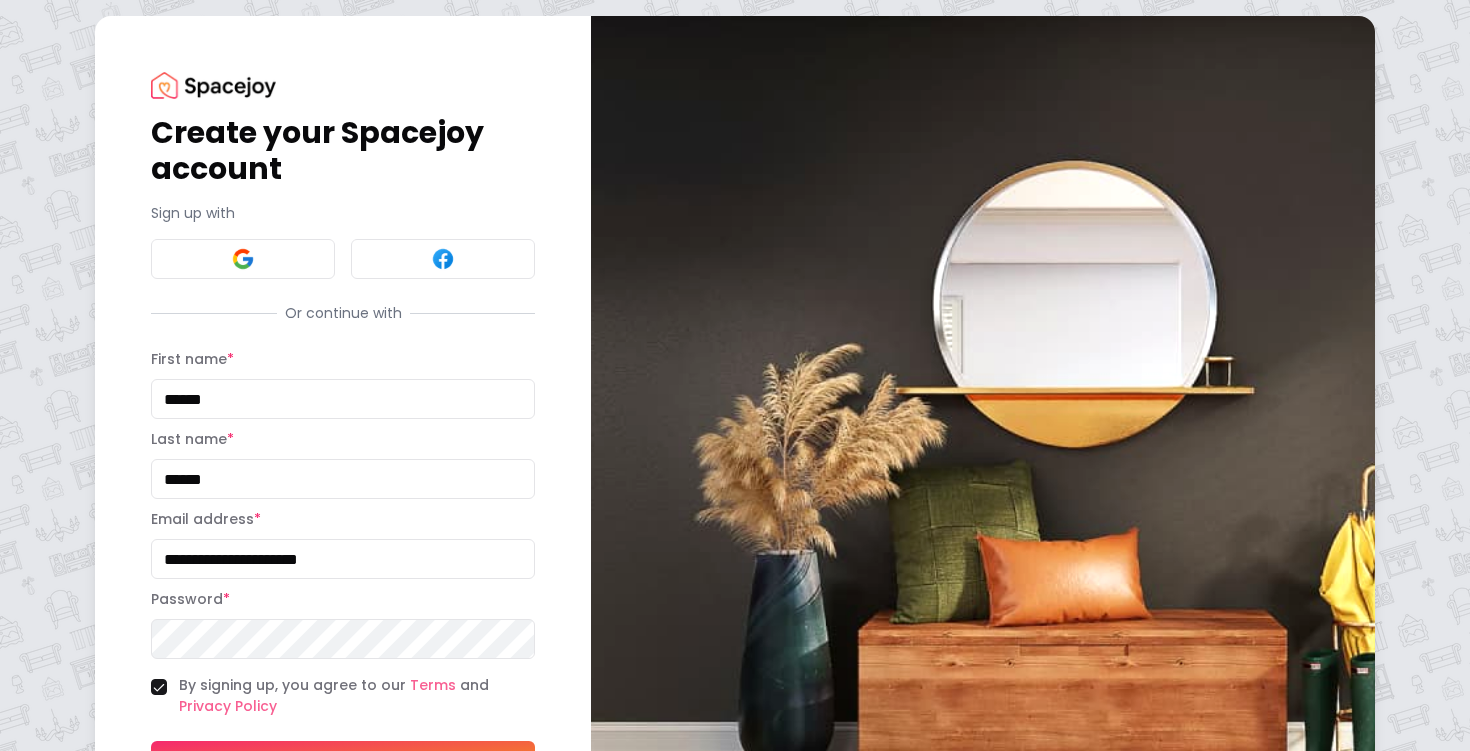 type on "**********" 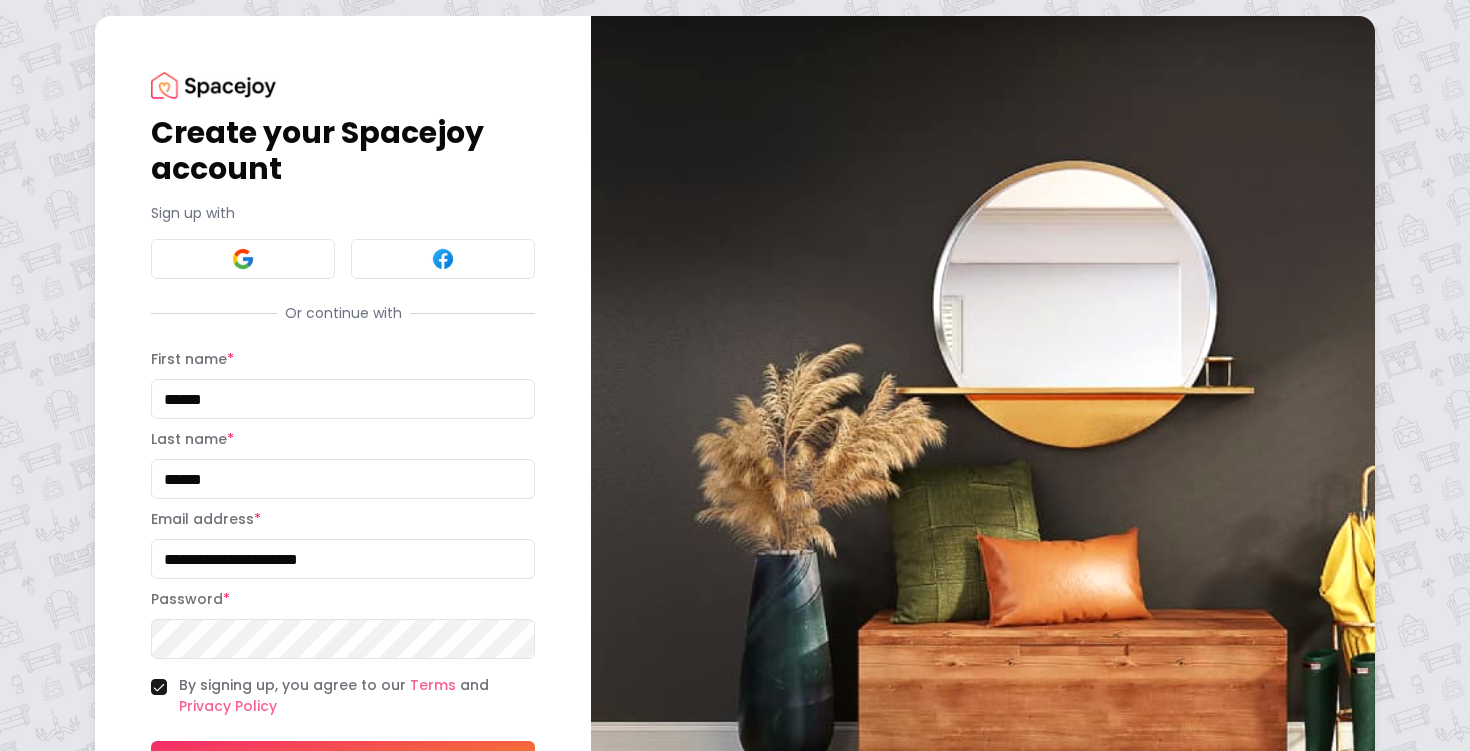 click on "Sign Up" at bounding box center [343, 761] 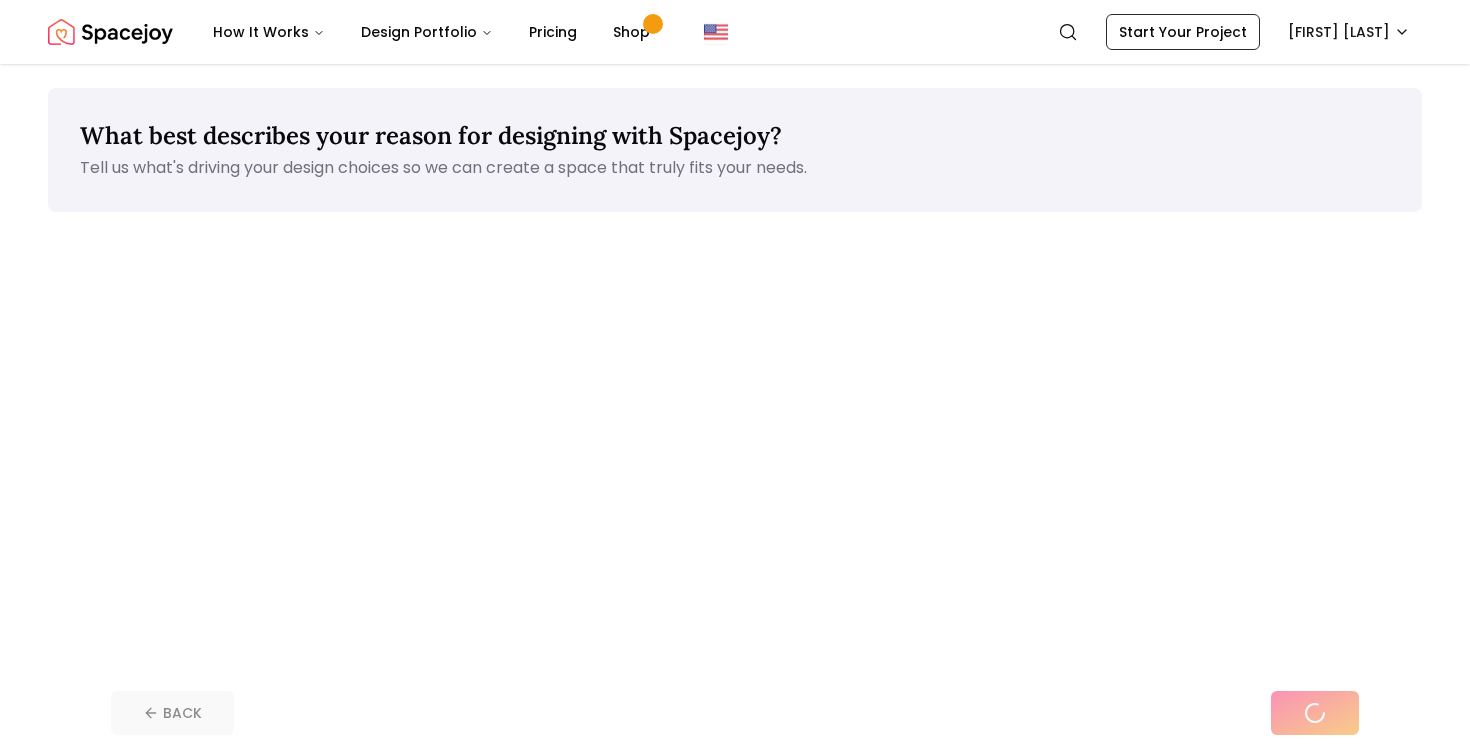scroll, scrollTop: 0, scrollLeft: 0, axis: both 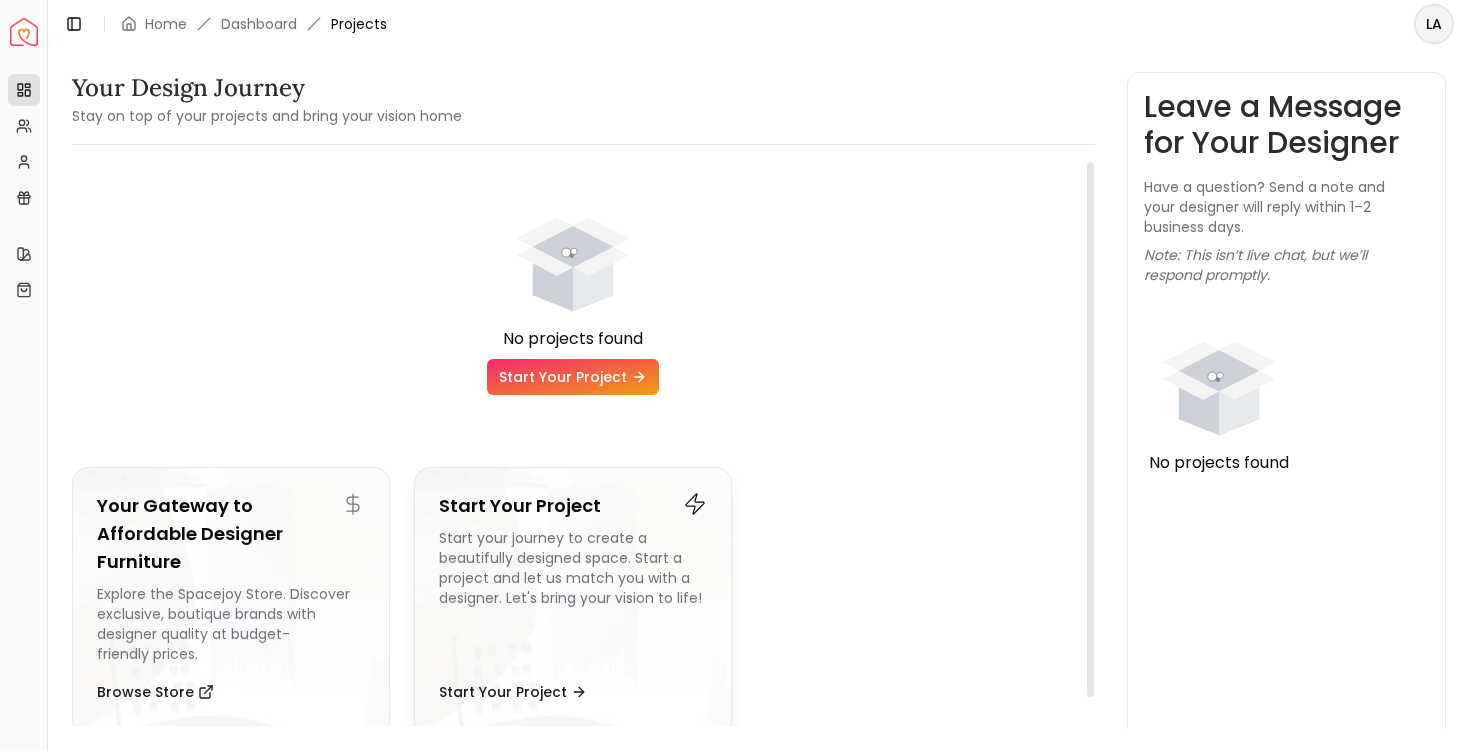 click on "Start your journey to create a beautifully designed space. Start a project and let us match you with a designer. Let's bring your vision to life!" at bounding box center [573, 596] 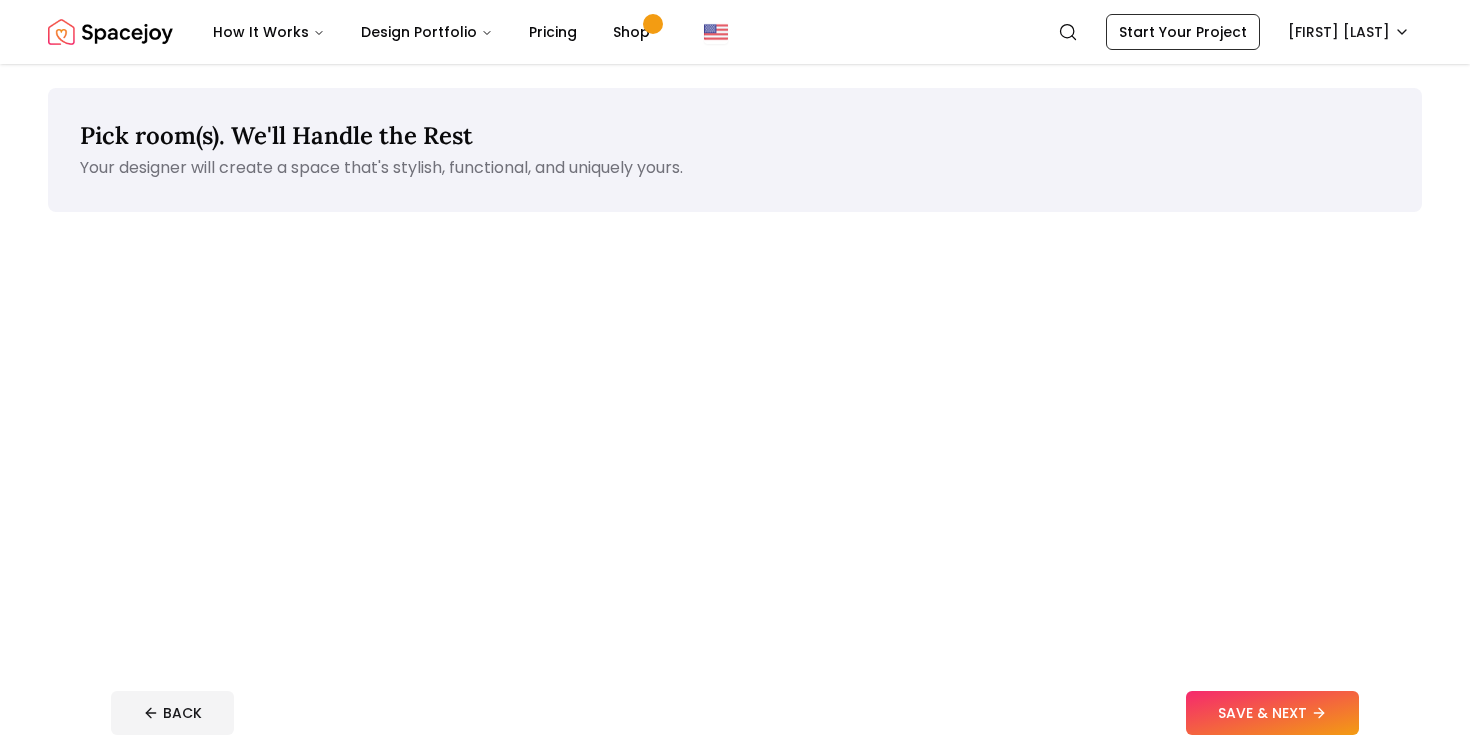 scroll, scrollTop: 0, scrollLeft: 0, axis: both 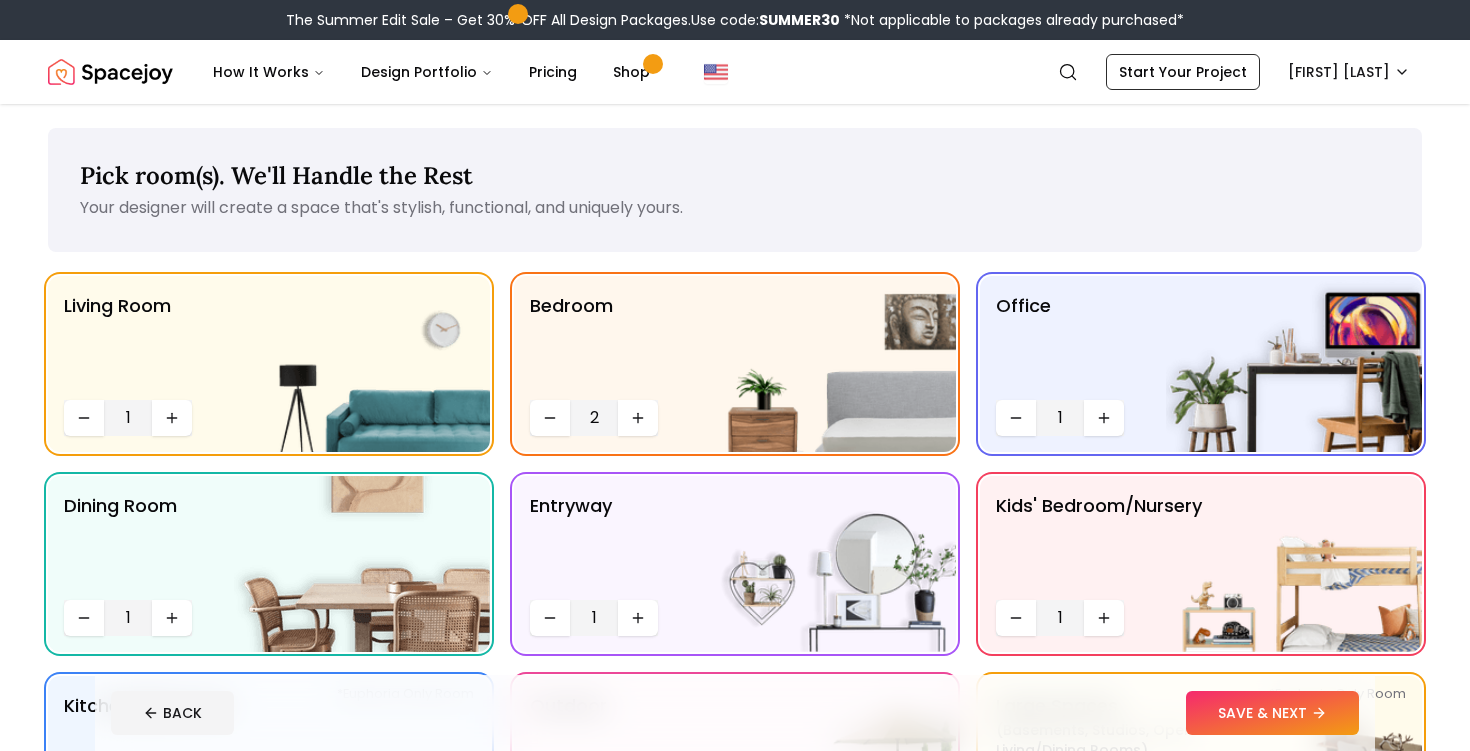click at bounding box center [110, 72] 